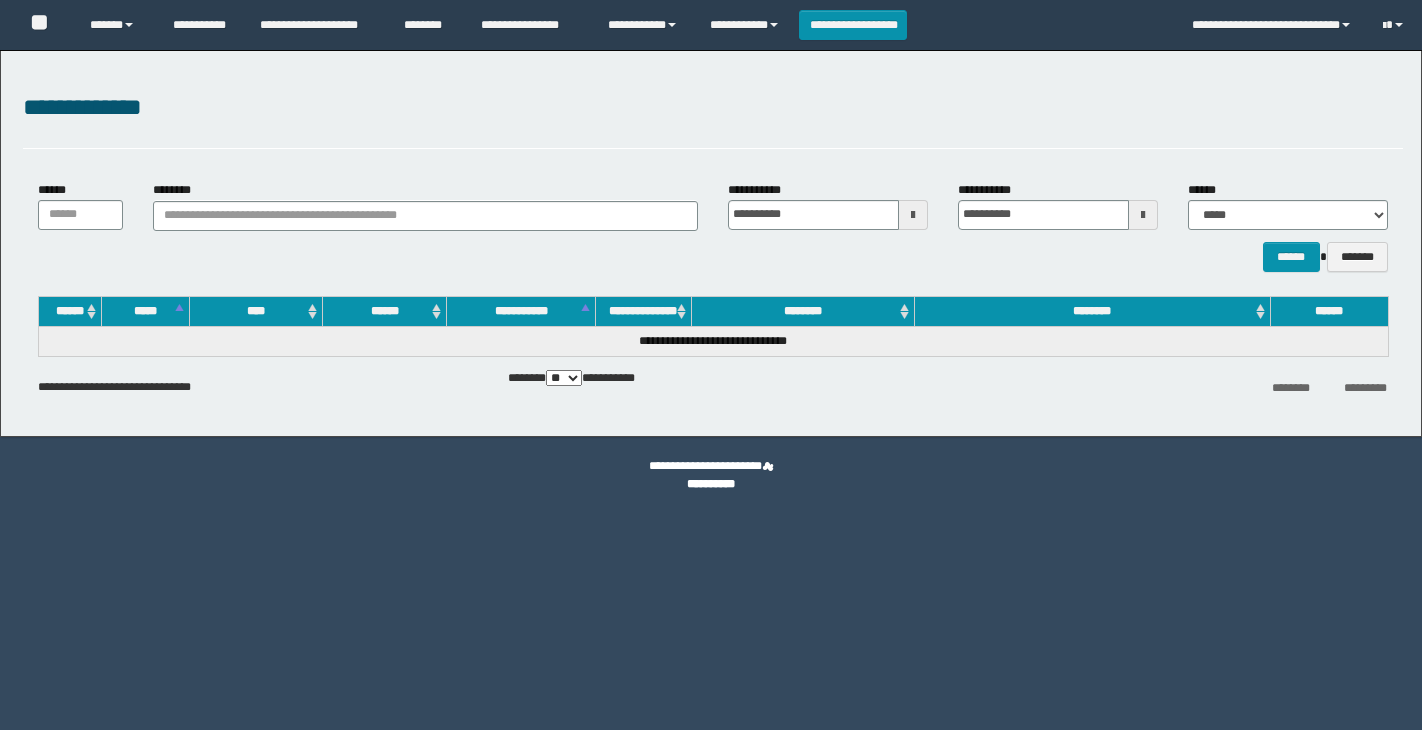 scroll, scrollTop: 0, scrollLeft: 0, axis: both 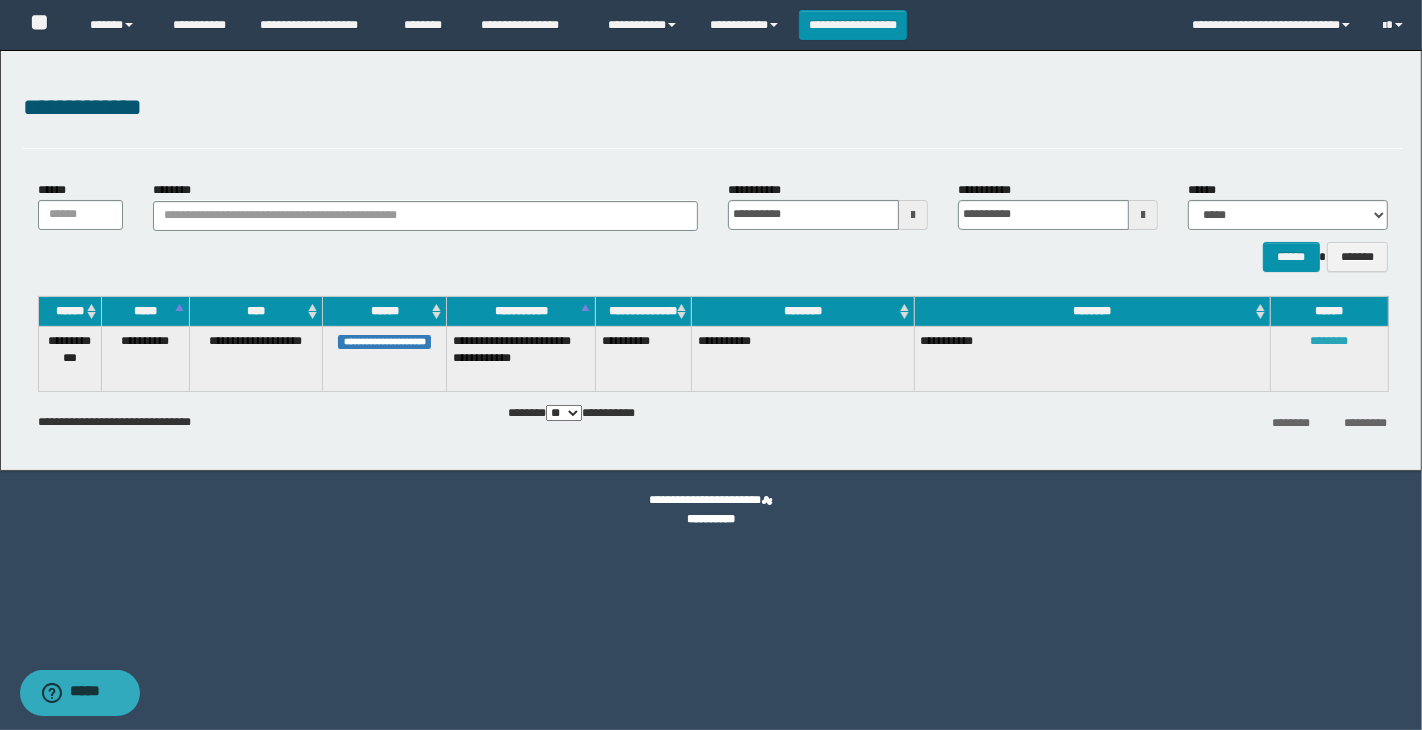 click on "********" at bounding box center (1329, 341) 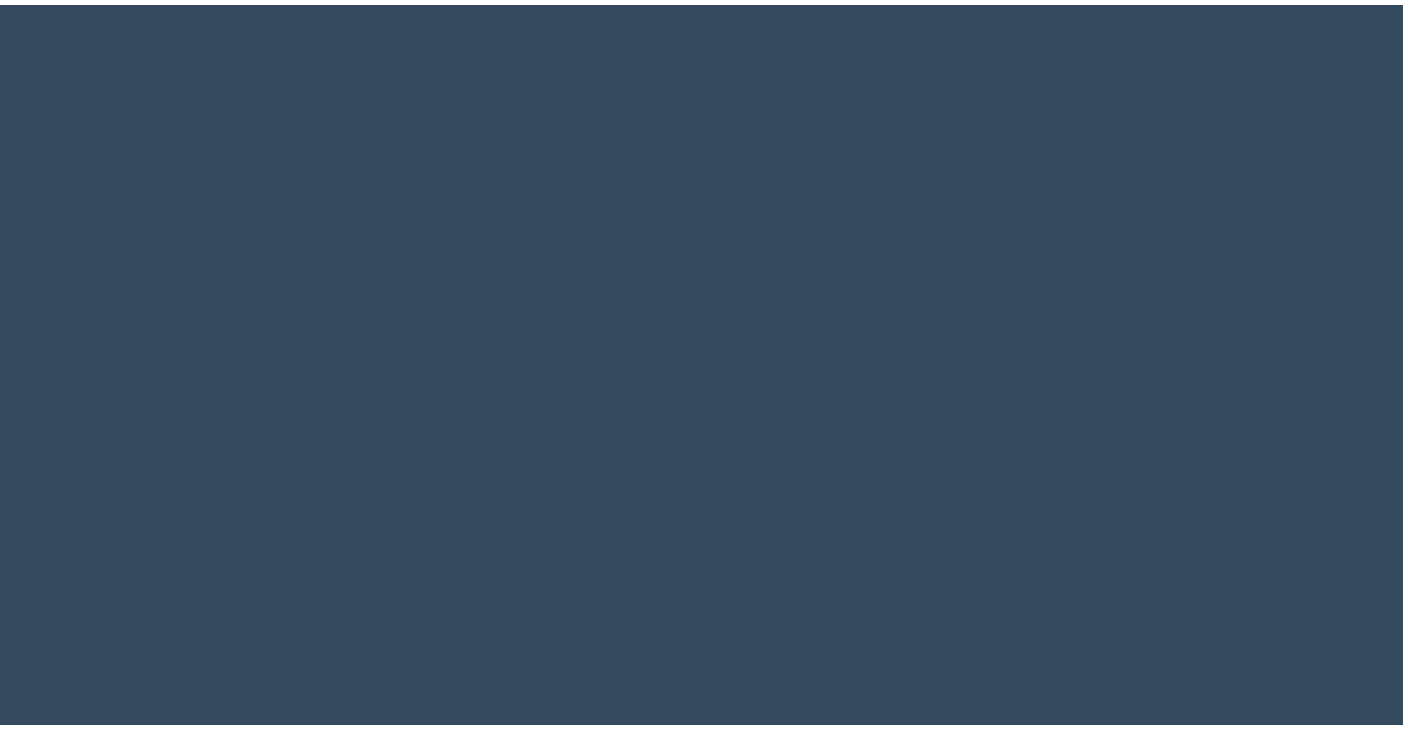 scroll, scrollTop: 0, scrollLeft: 0, axis: both 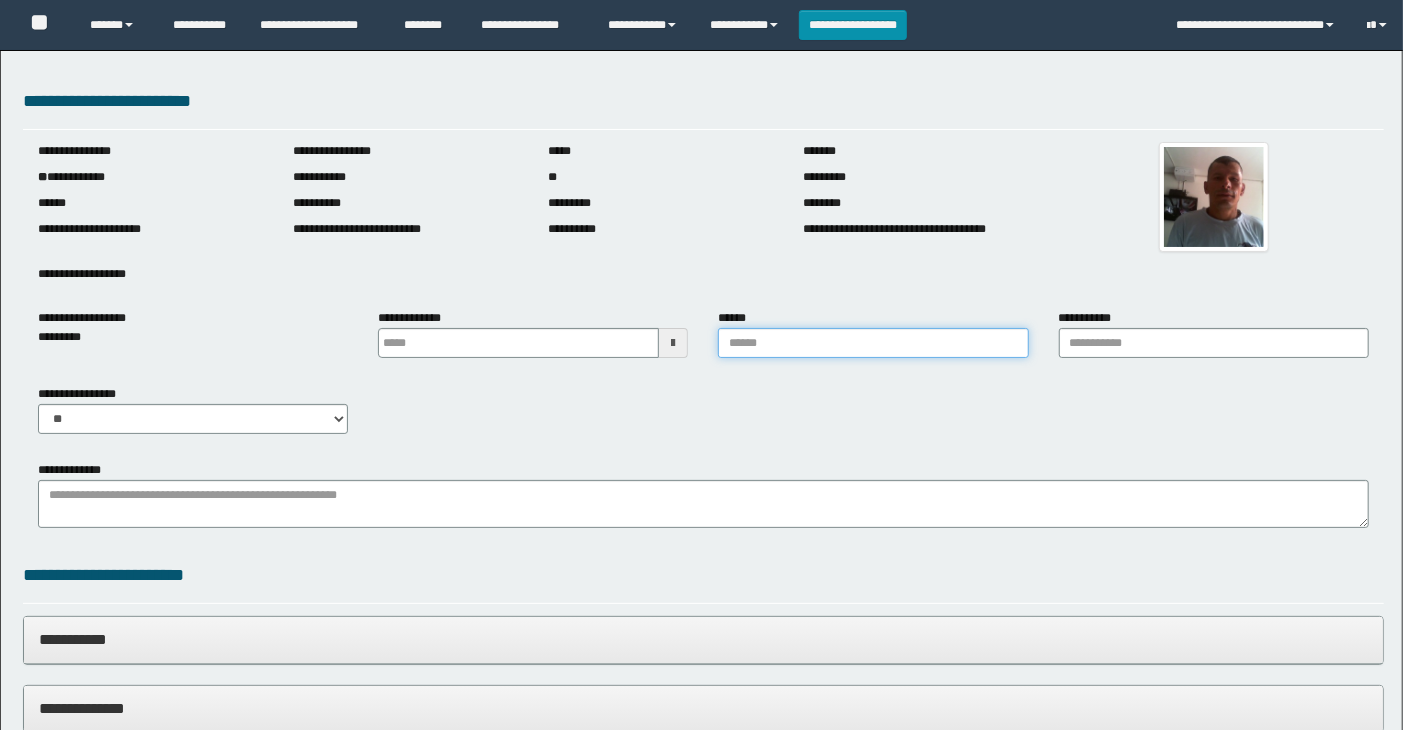 click on "******" at bounding box center [873, 343] 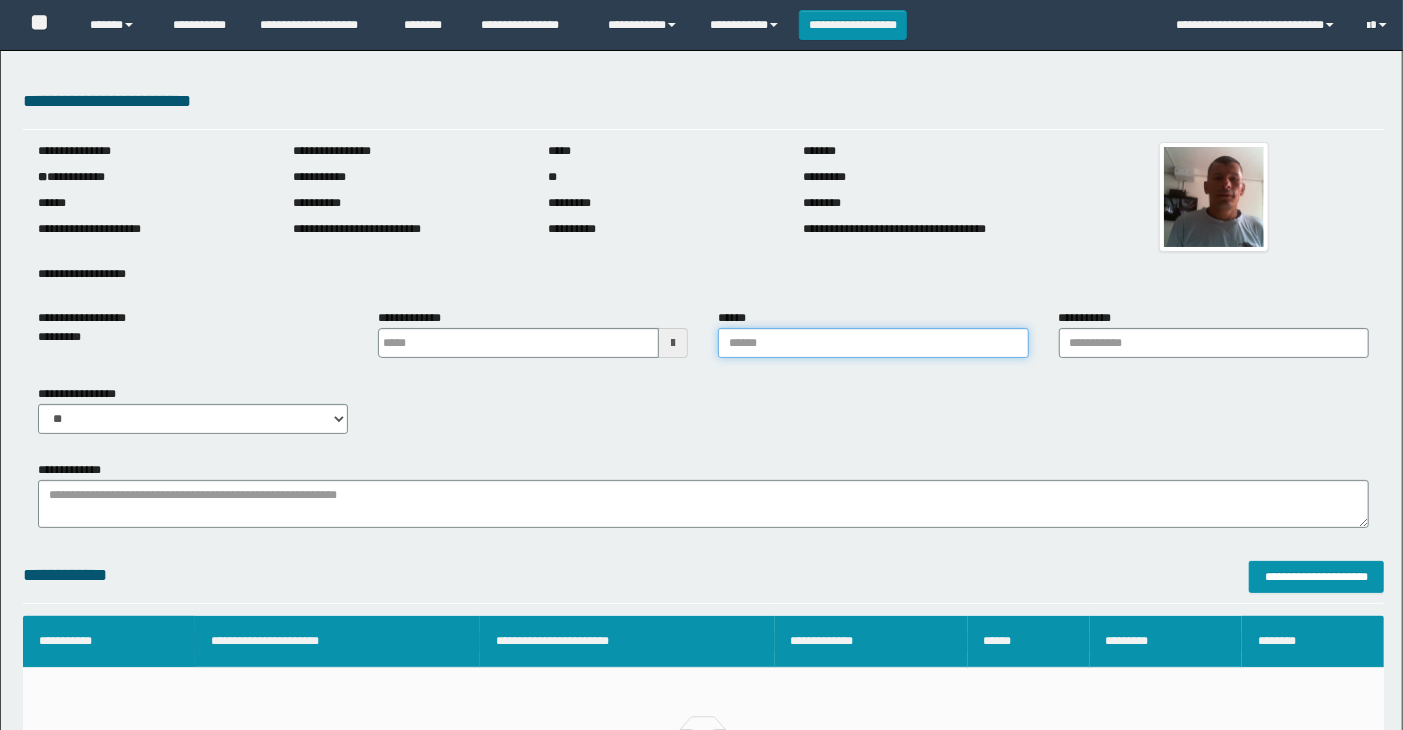 type 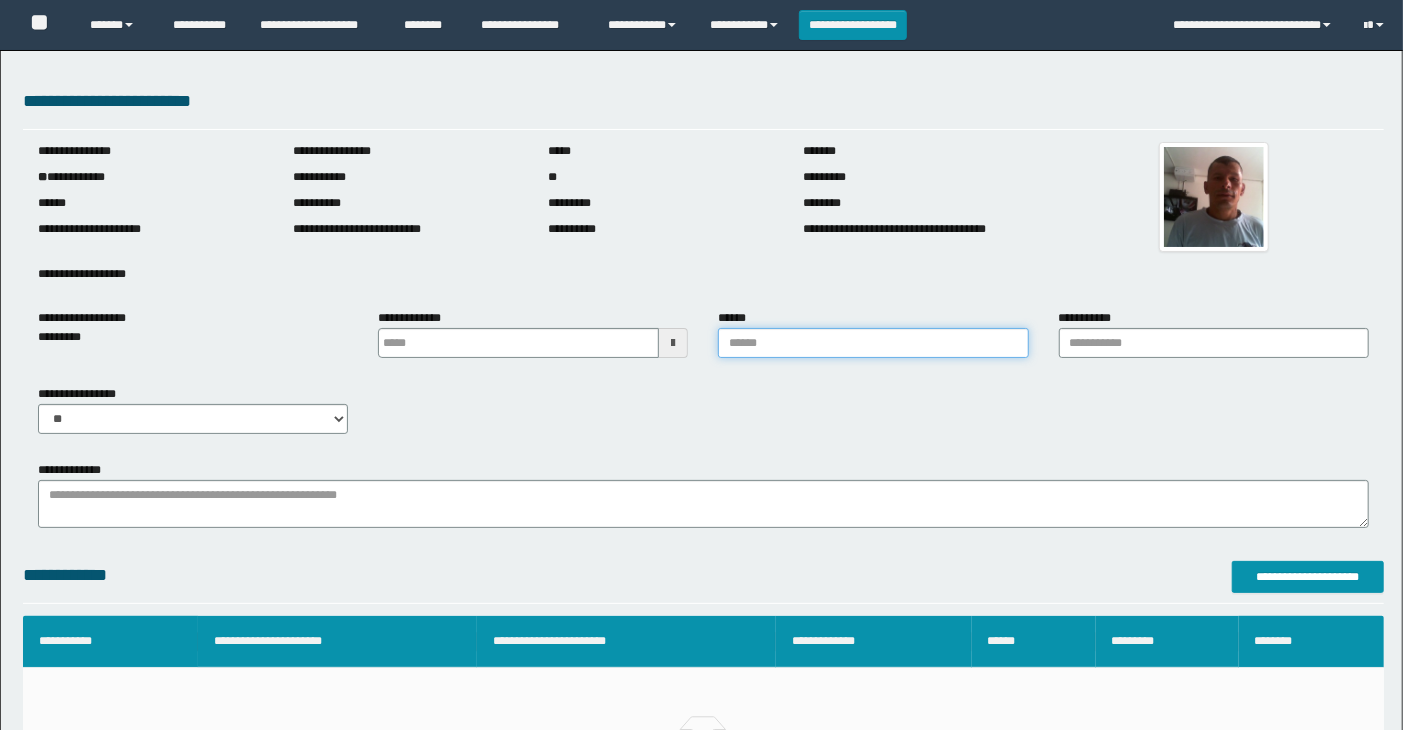 drag, startPoint x: 737, startPoint y: 341, endPoint x: 821, endPoint y: 377, distance: 91.389275 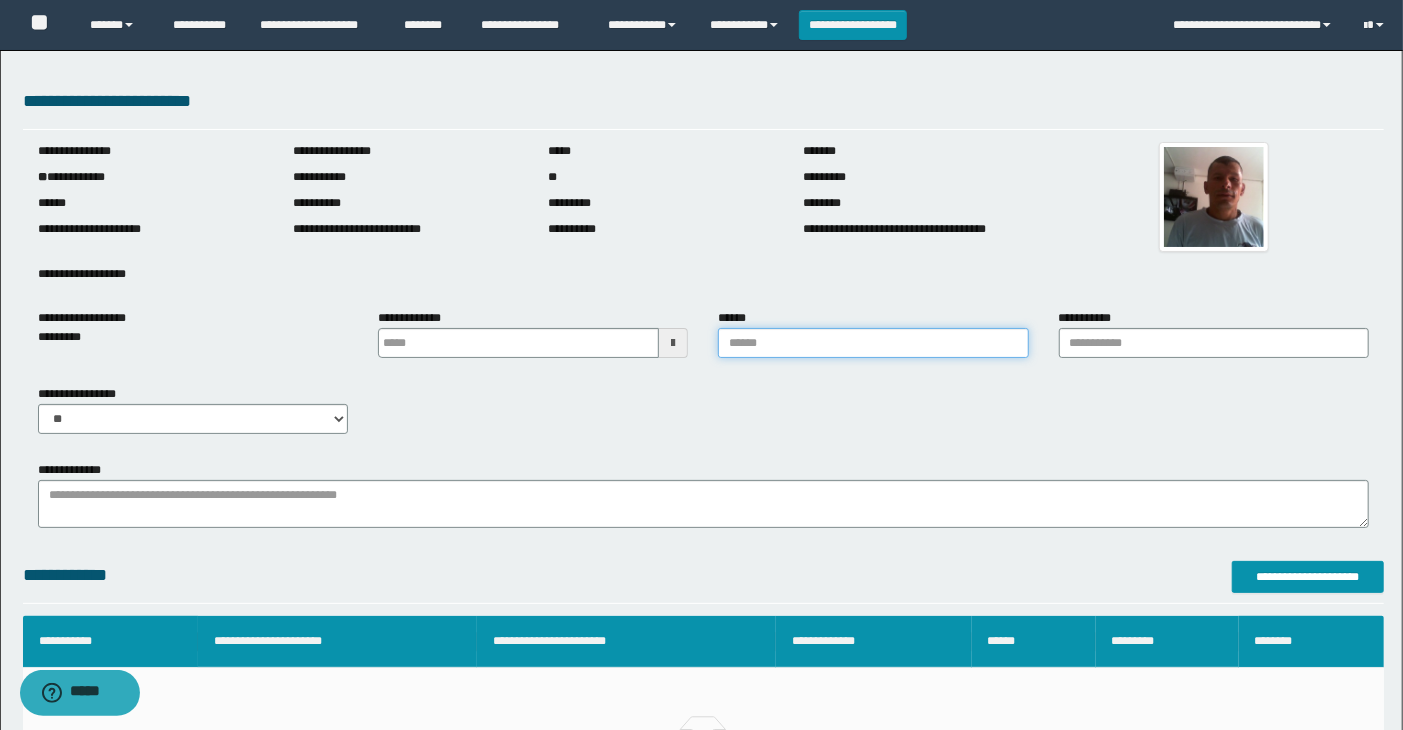type on "**********" 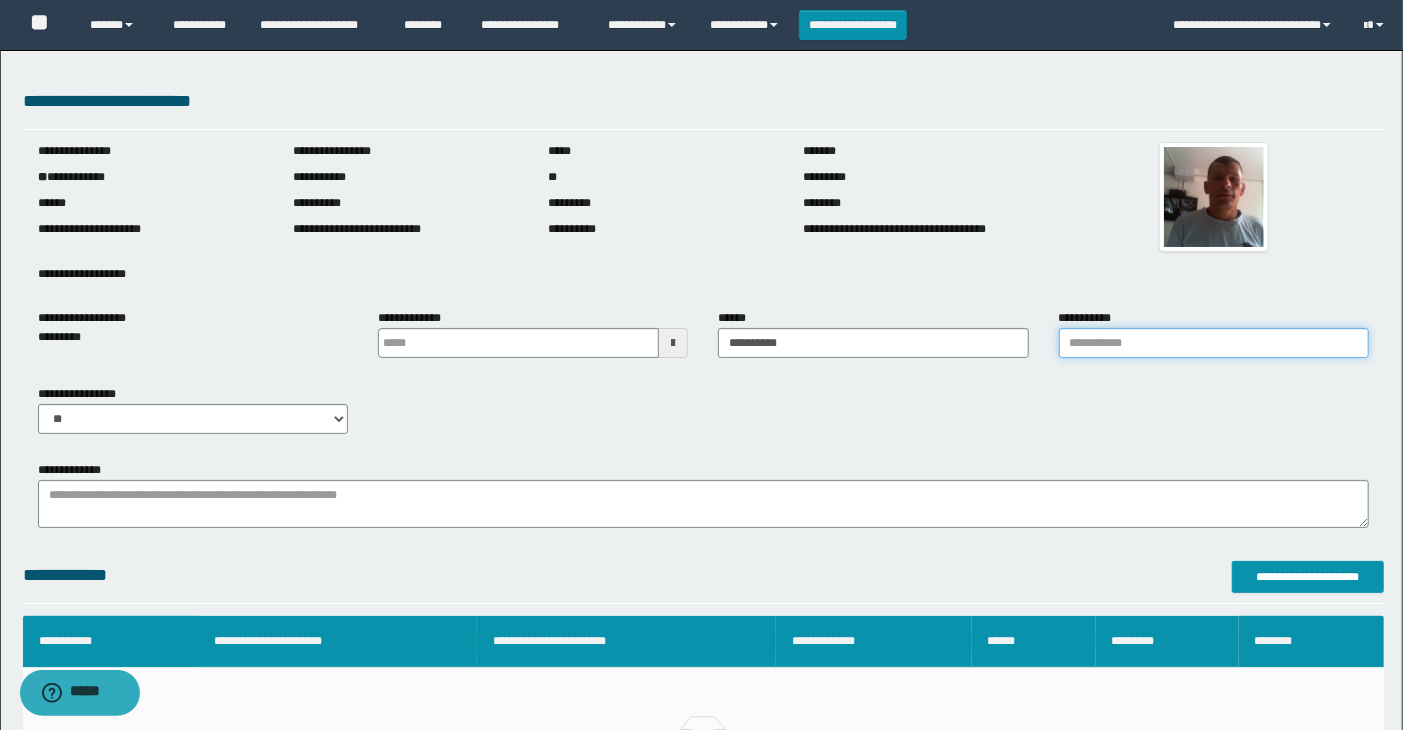 click on "**********" at bounding box center (1214, 343) 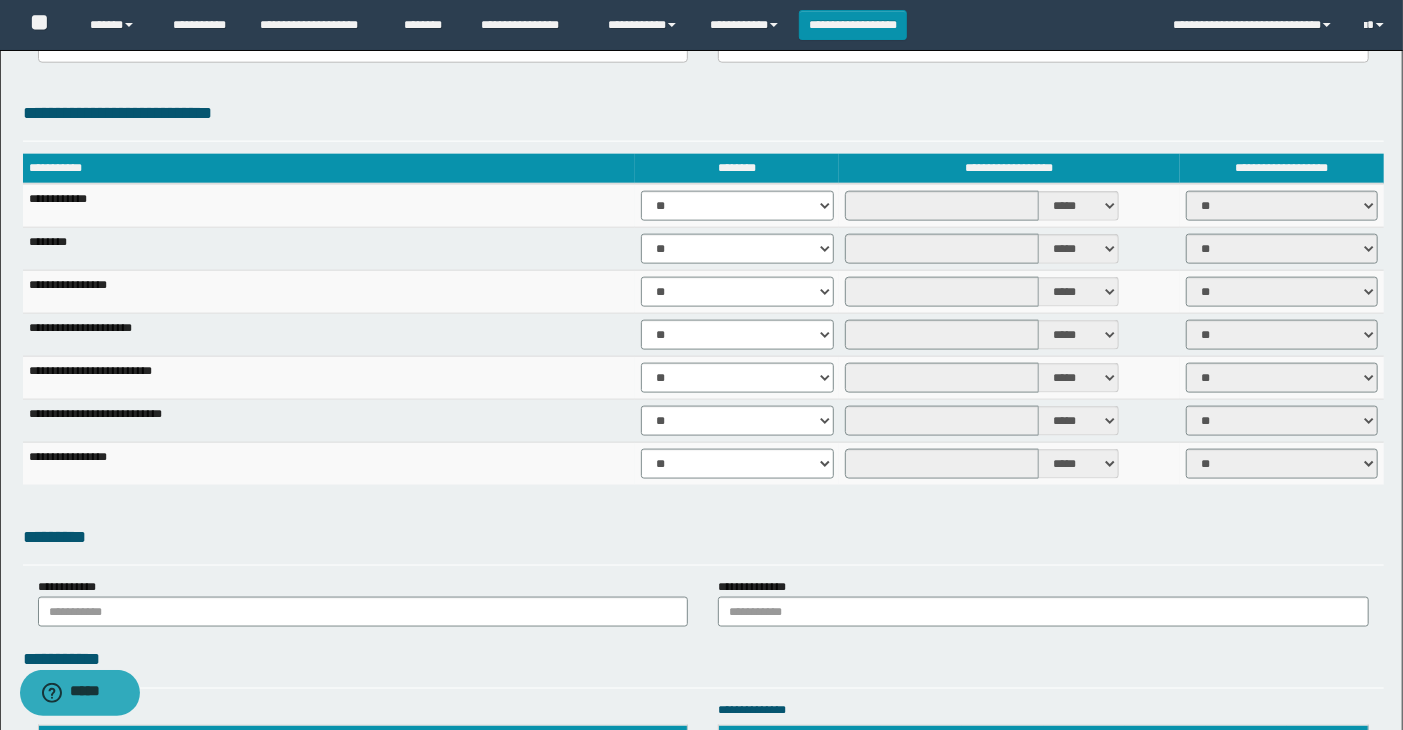 scroll, scrollTop: 1444, scrollLeft: 0, axis: vertical 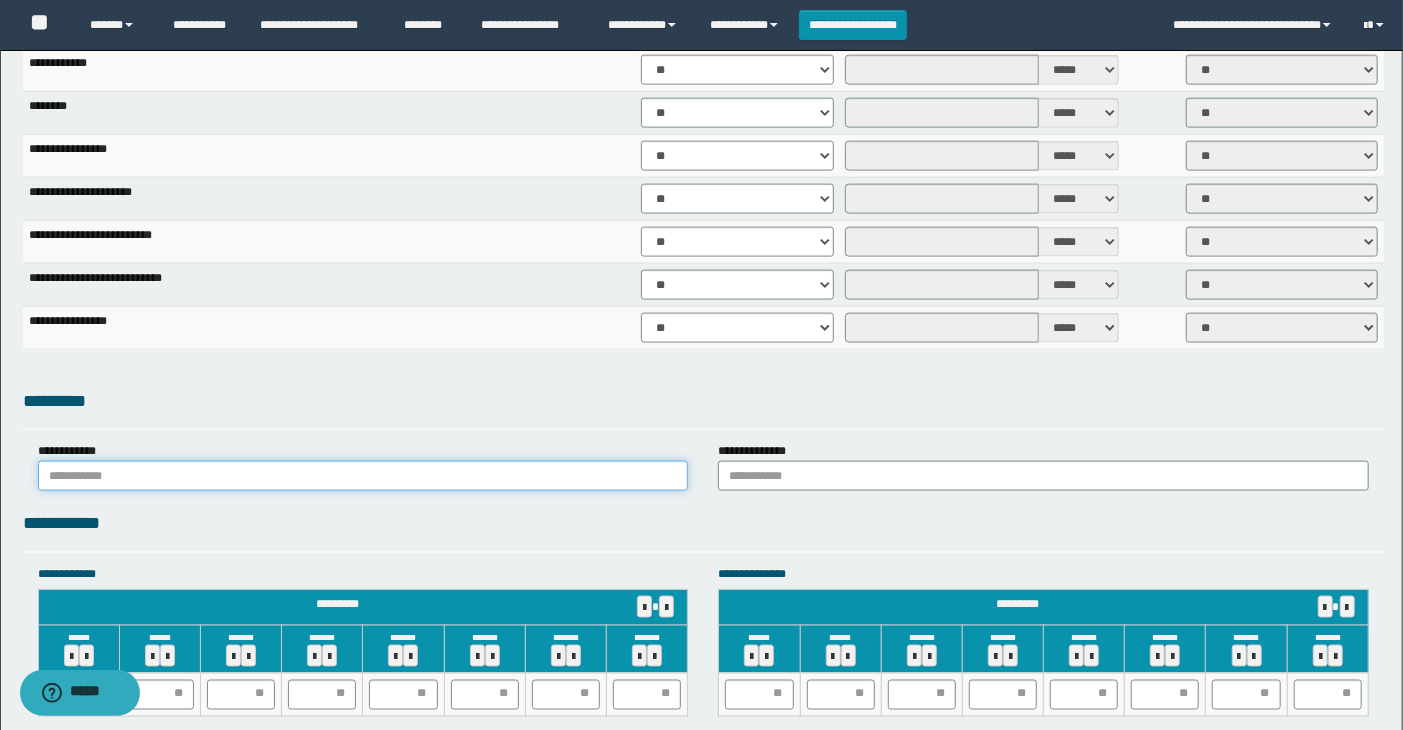 click at bounding box center [363, 476] 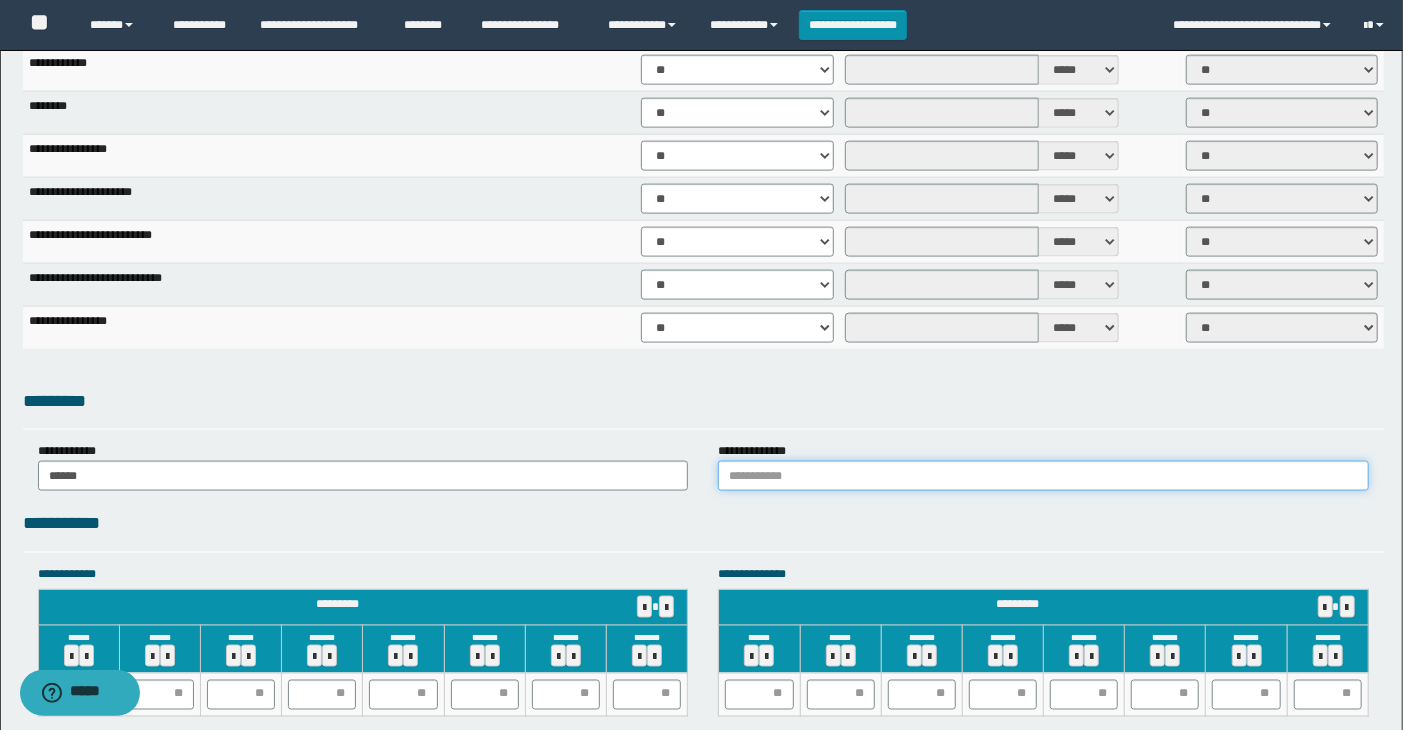 click at bounding box center (1043, 476) 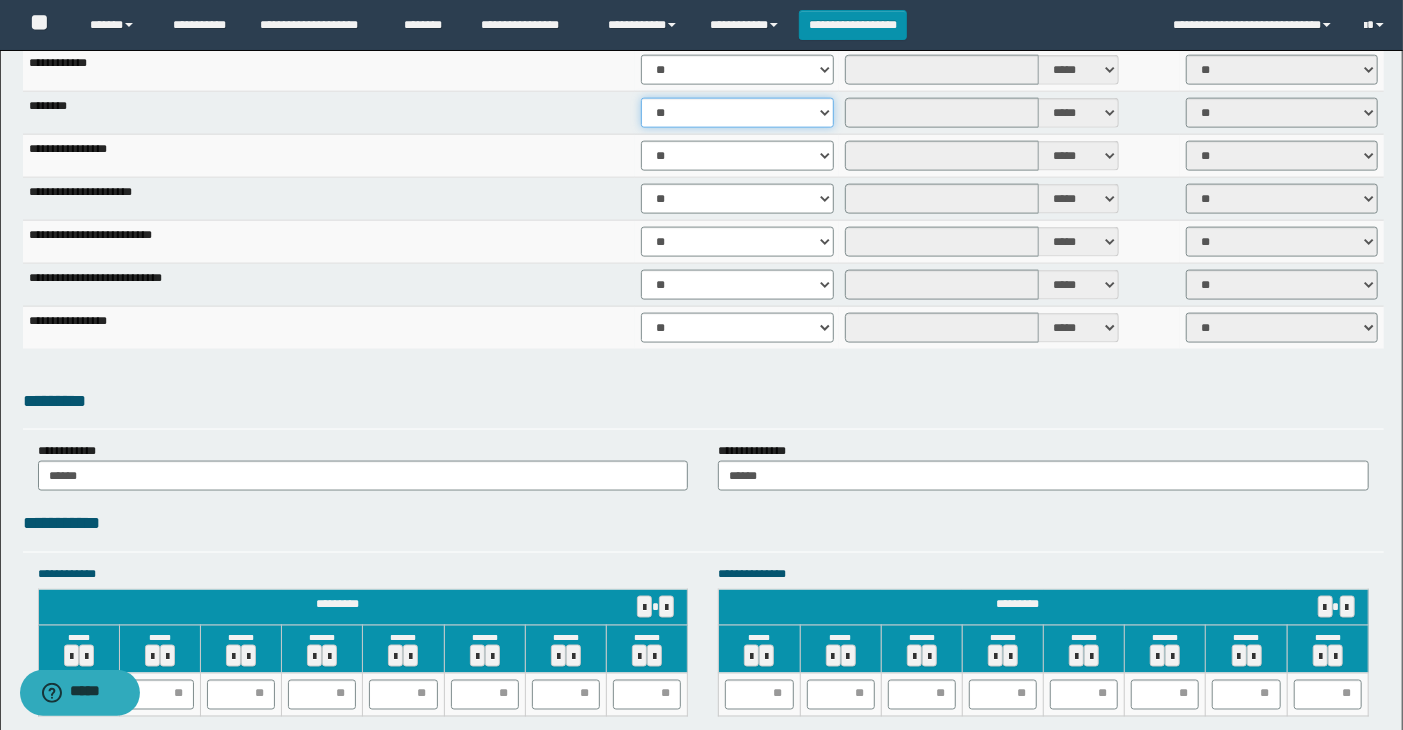 click on "**
**" at bounding box center (737, 113) 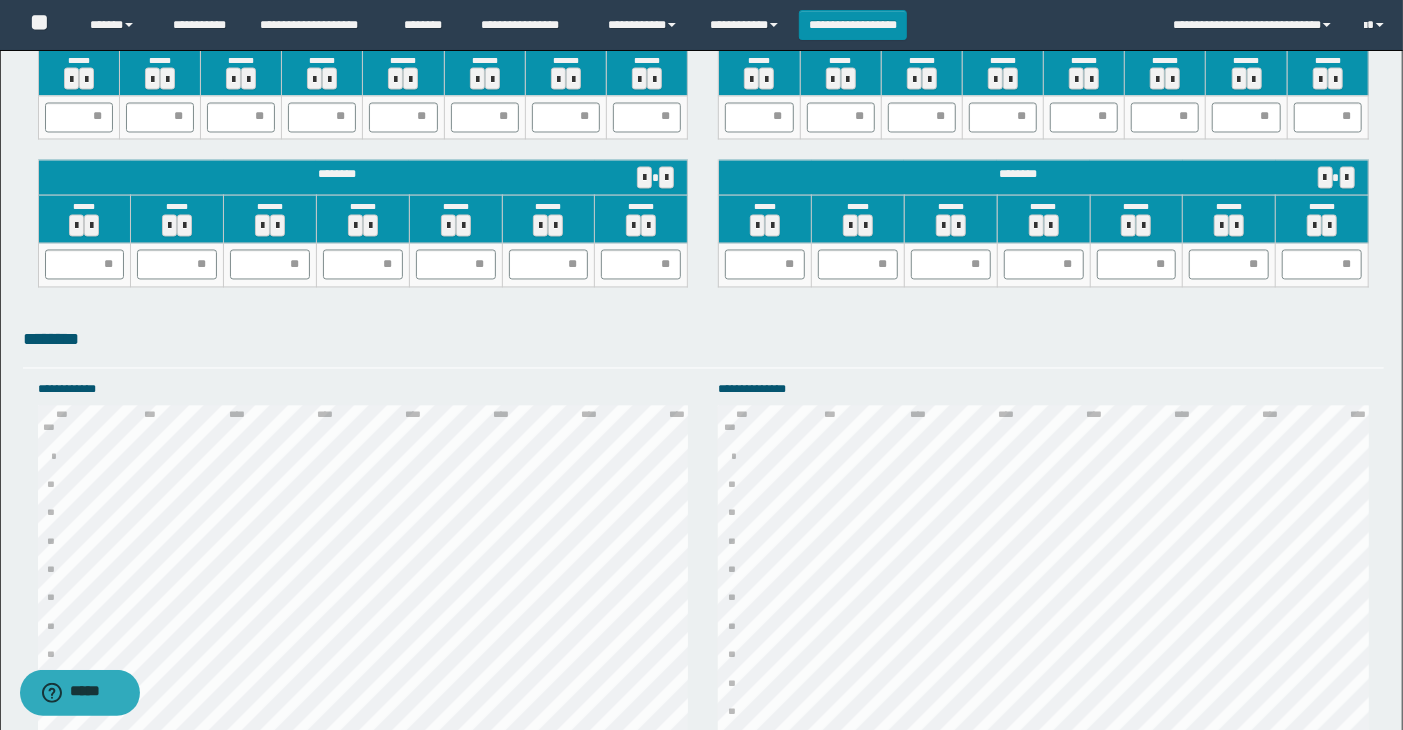 scroll, scrollTop: 1873, scrollLeft: 0, axis: vertical 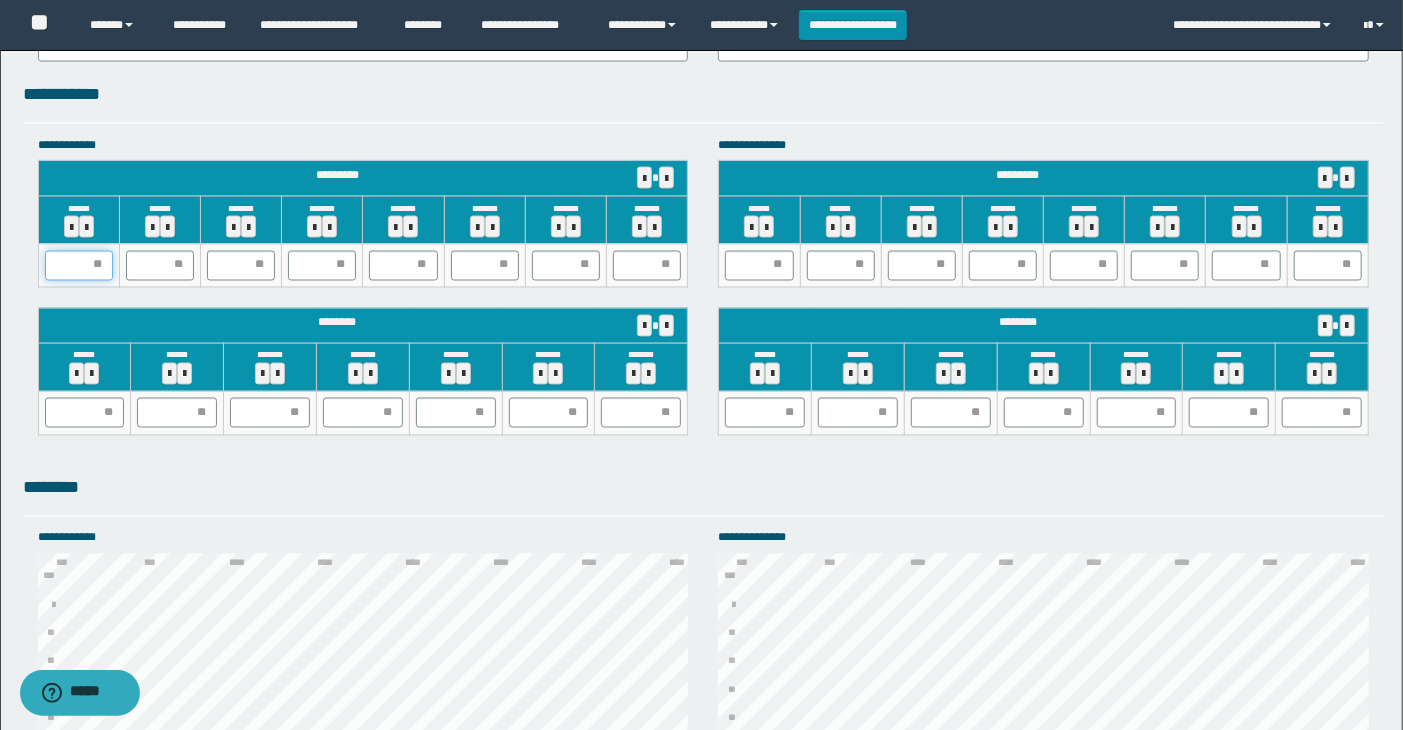 click at bounding box center (79, 266) 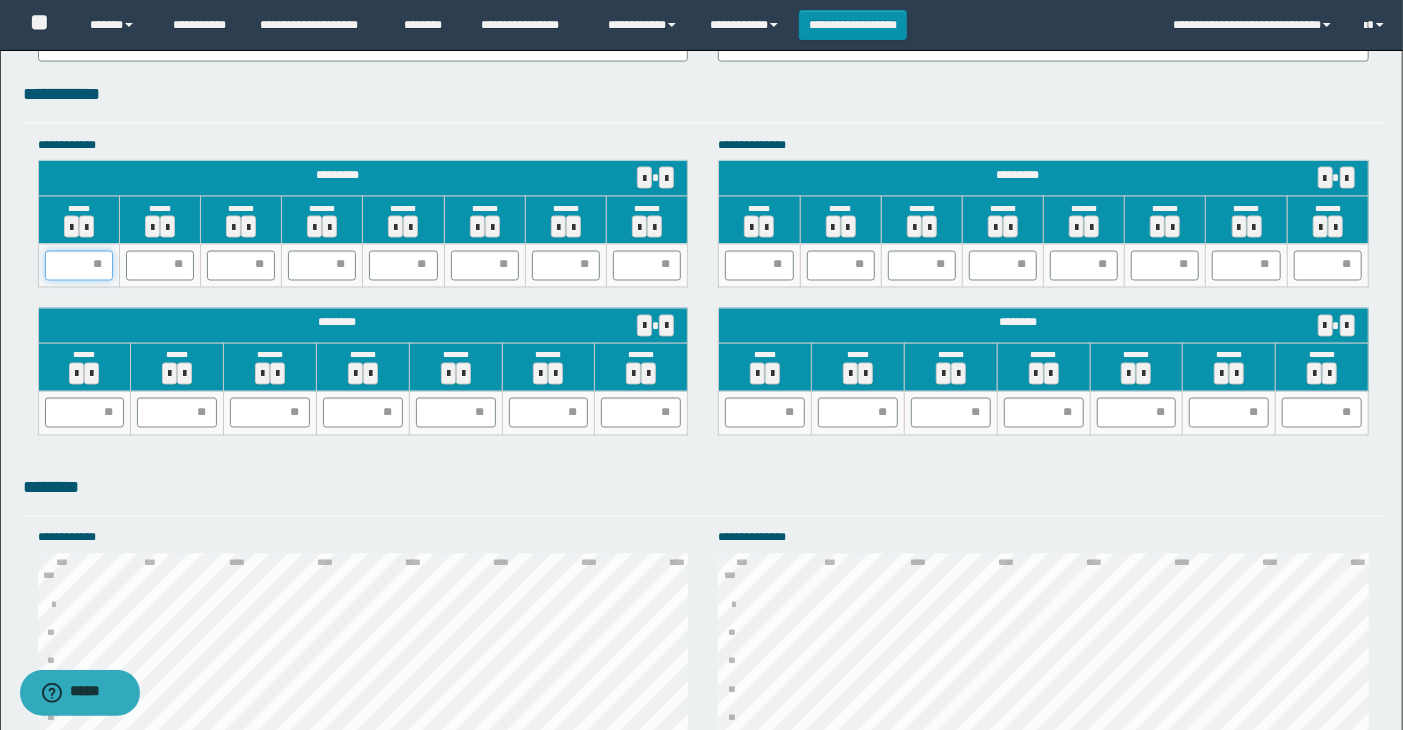 click at bounding box center (79, 266) 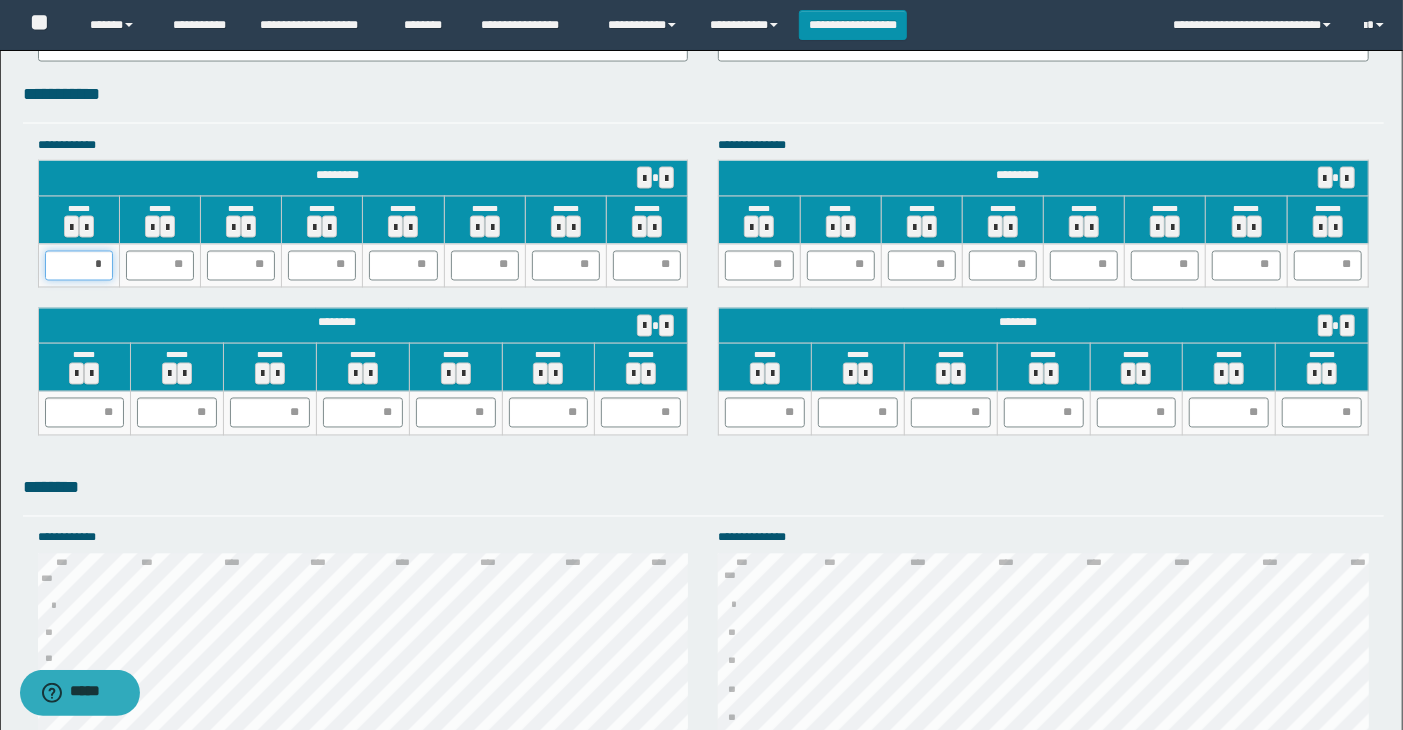 type on "**" 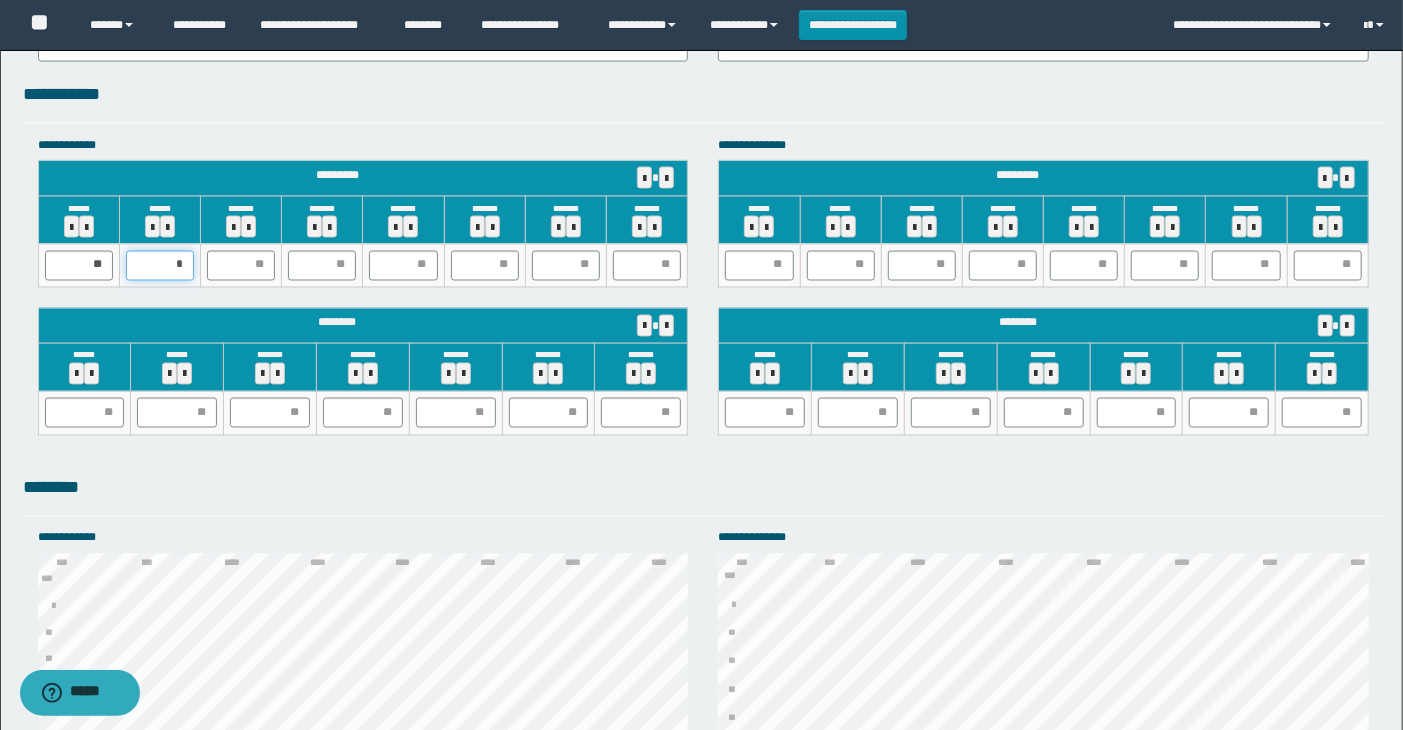 type on "**" 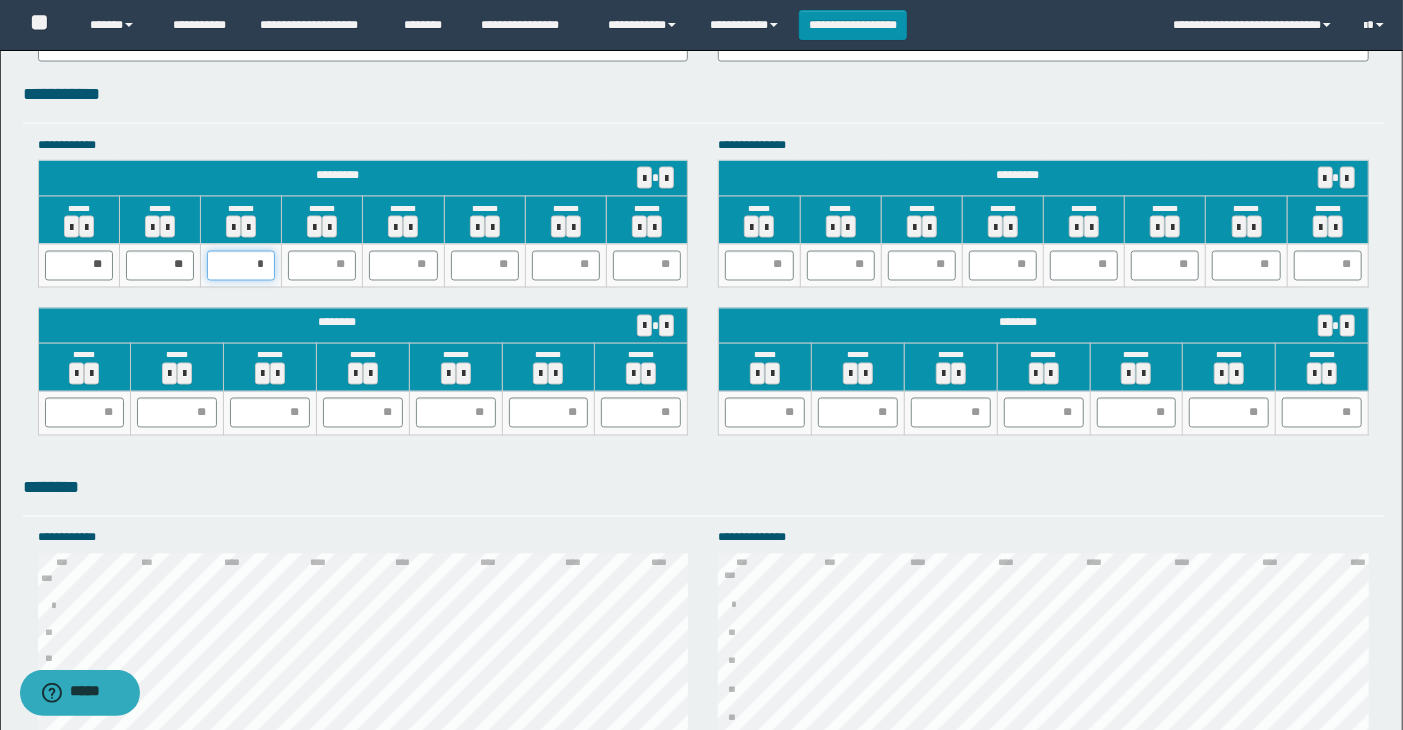 type on "**" 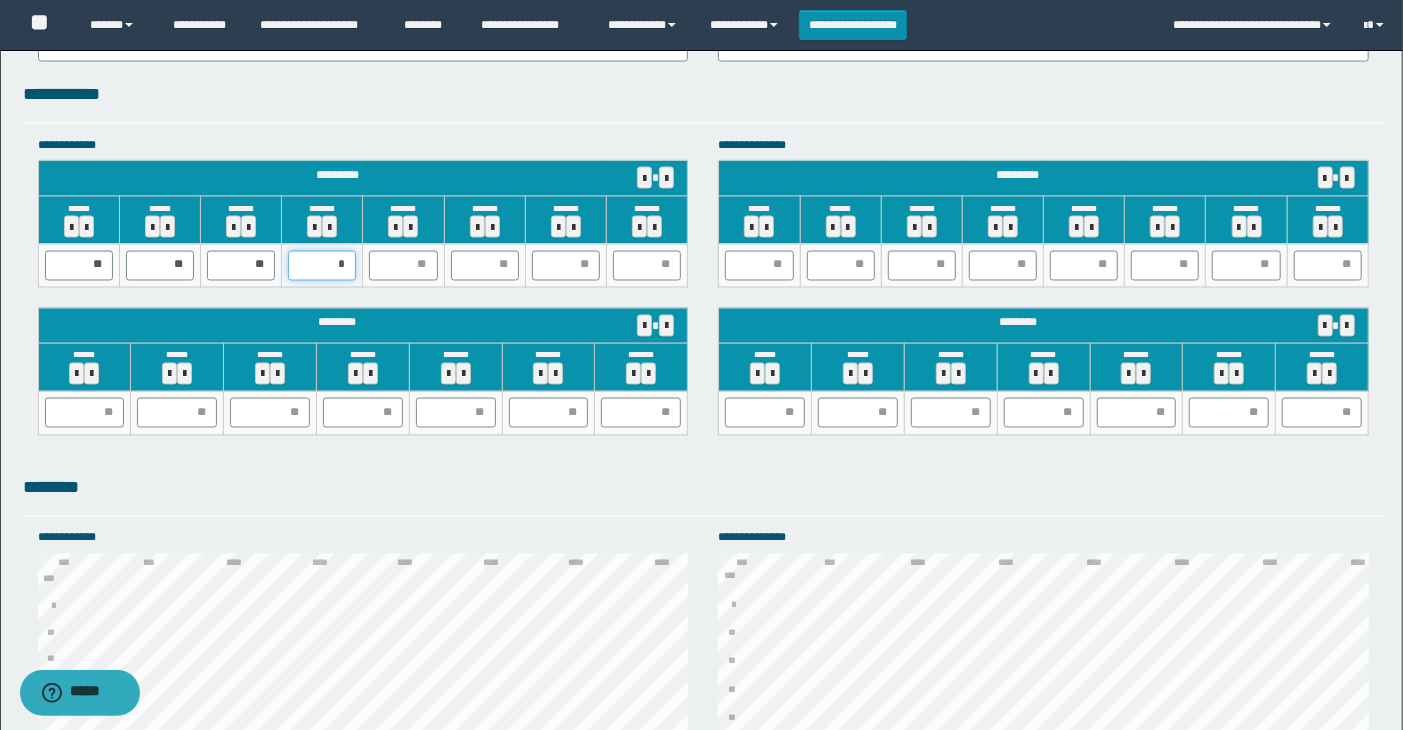 type on "**" 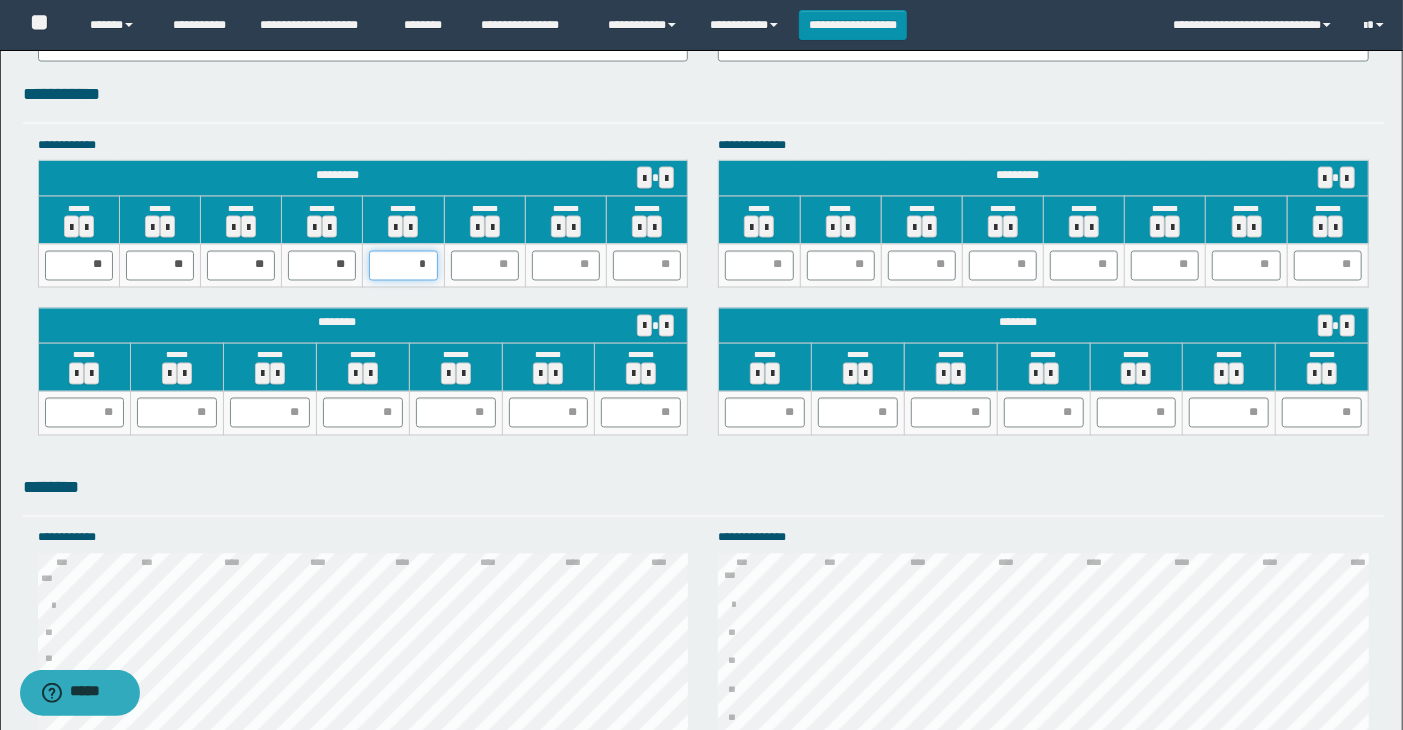 type on "**" 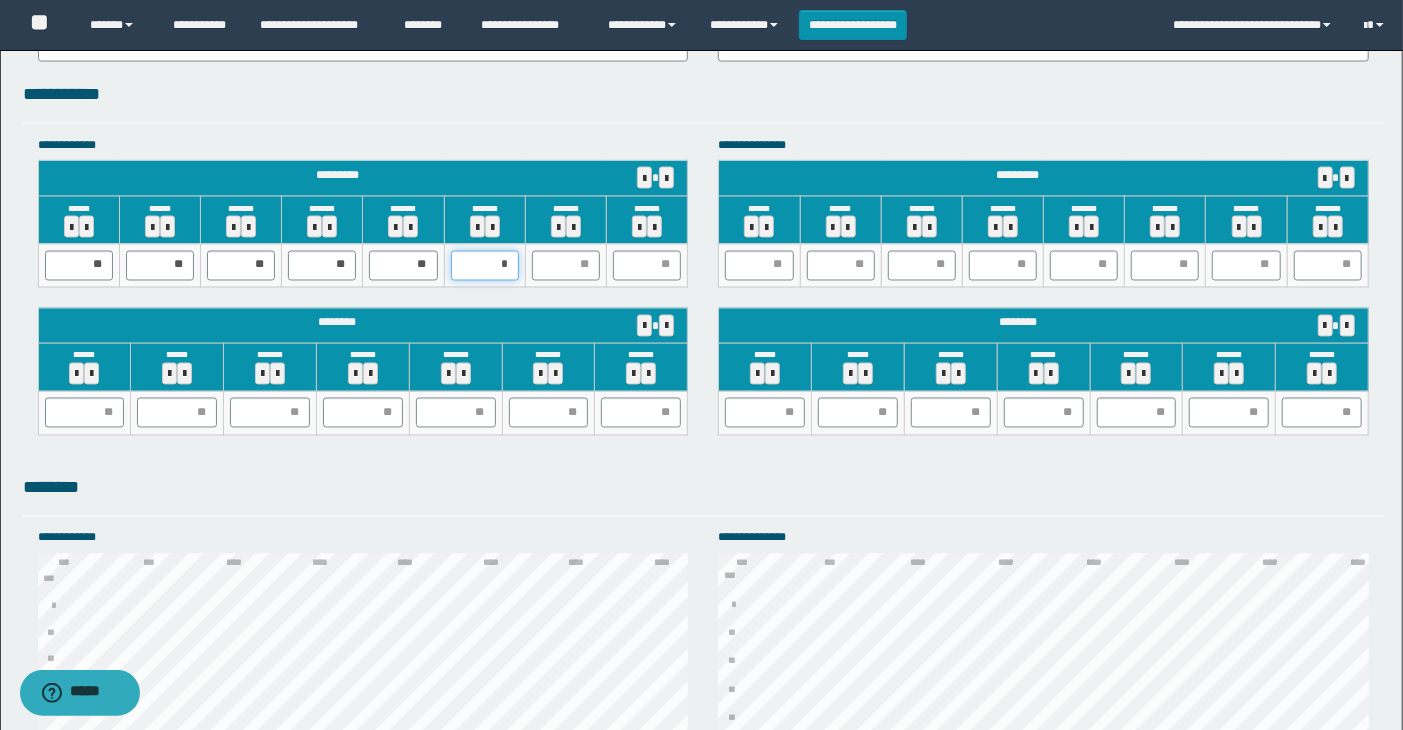 type on "**" 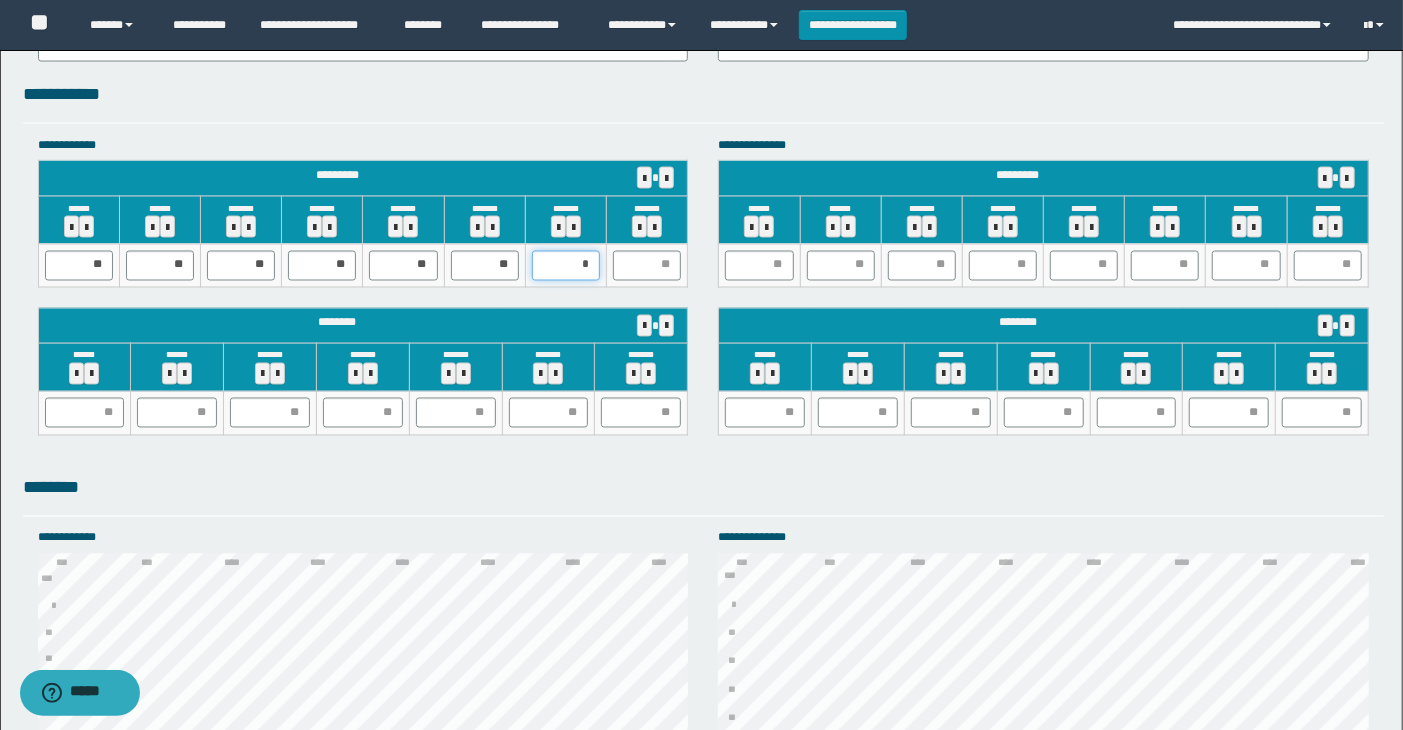 type on "**" 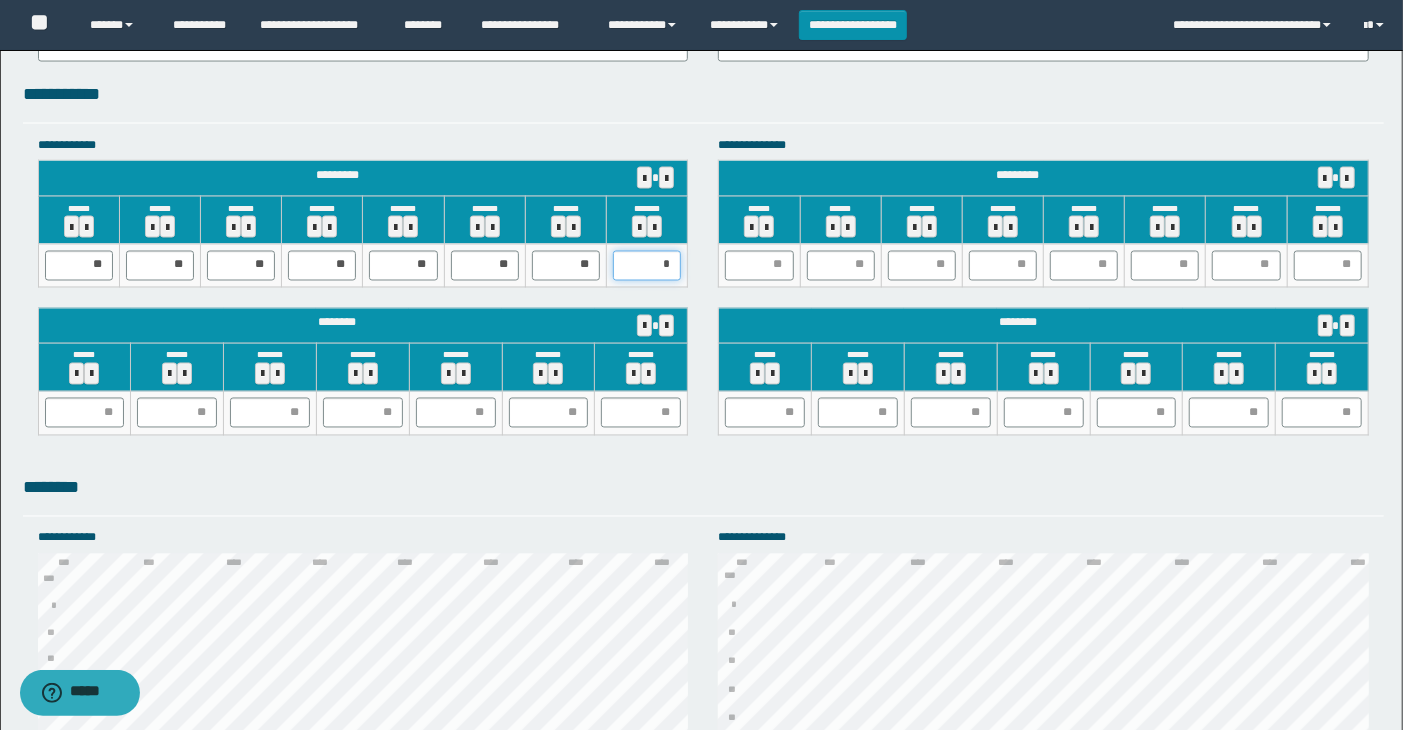 type on "**" 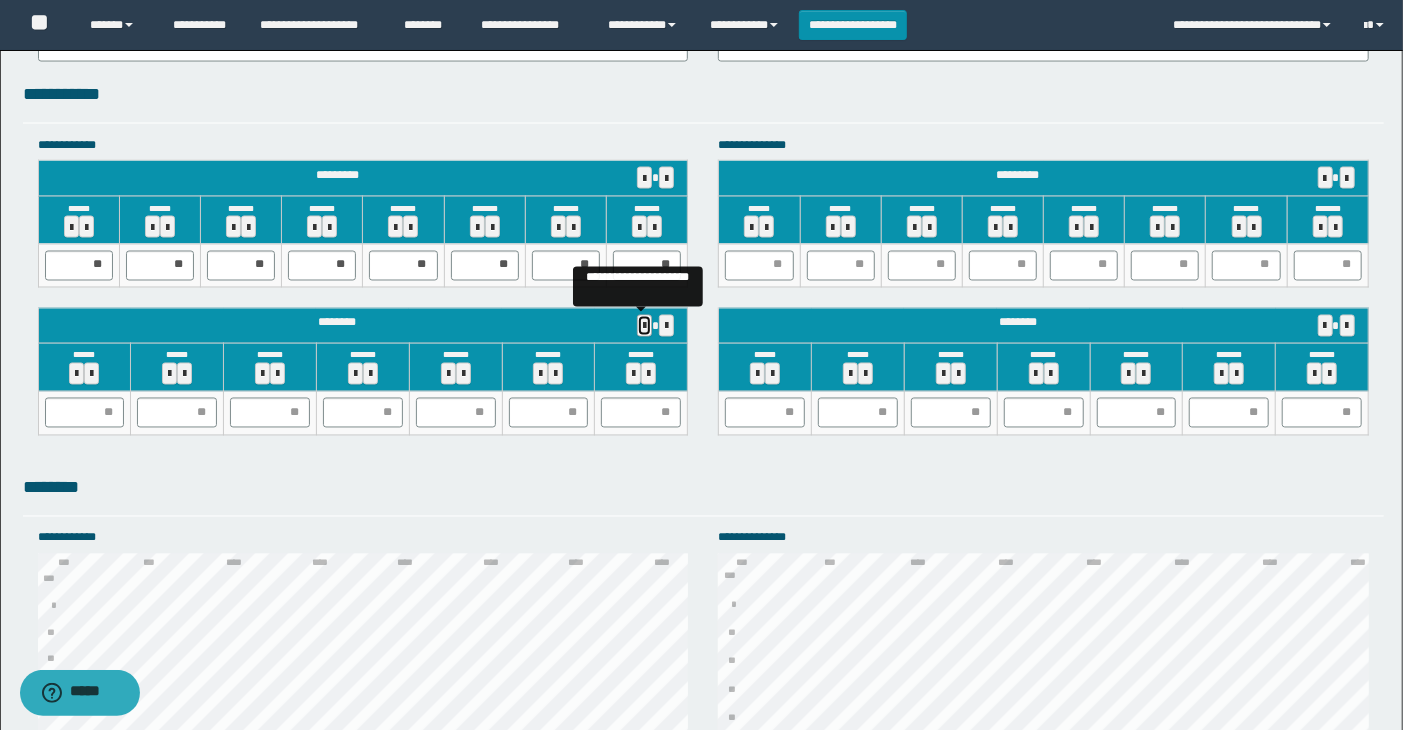 type 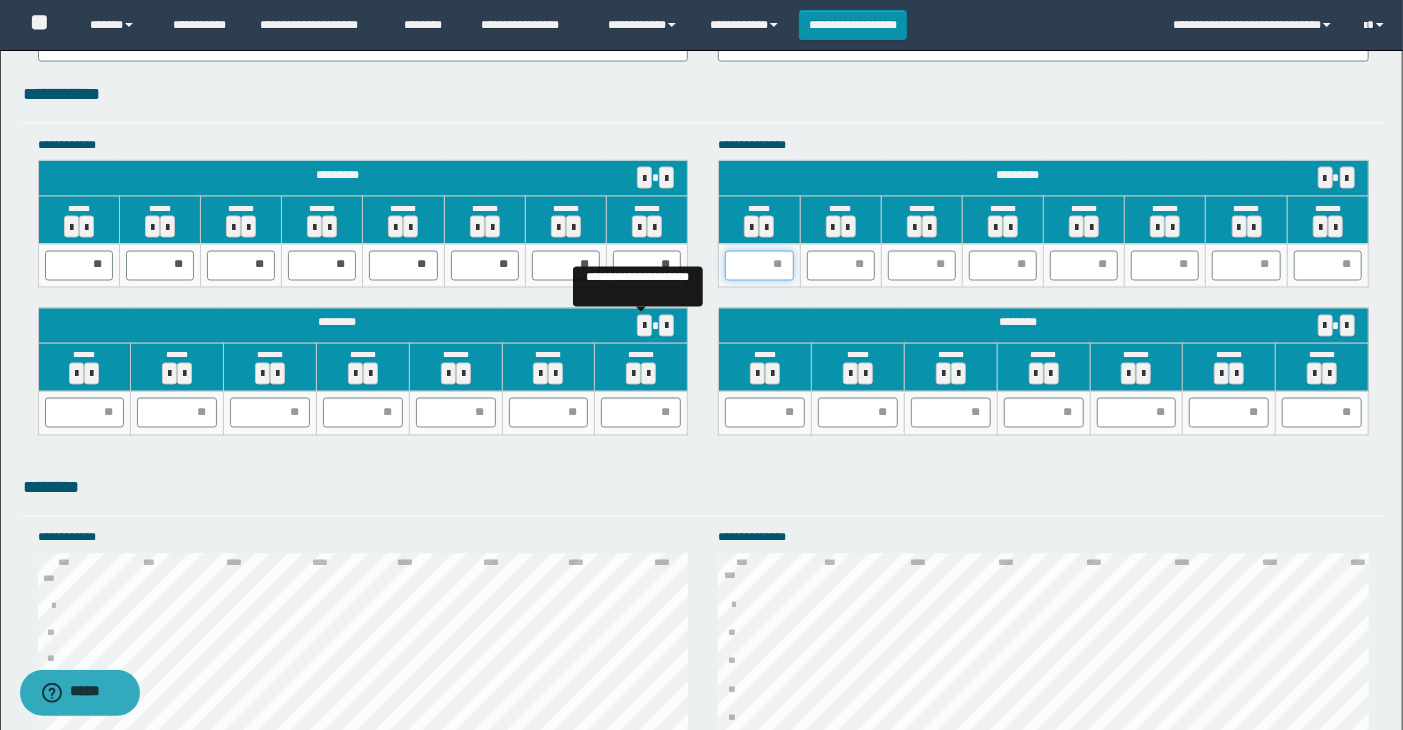 click at bounding box center (759, 266) 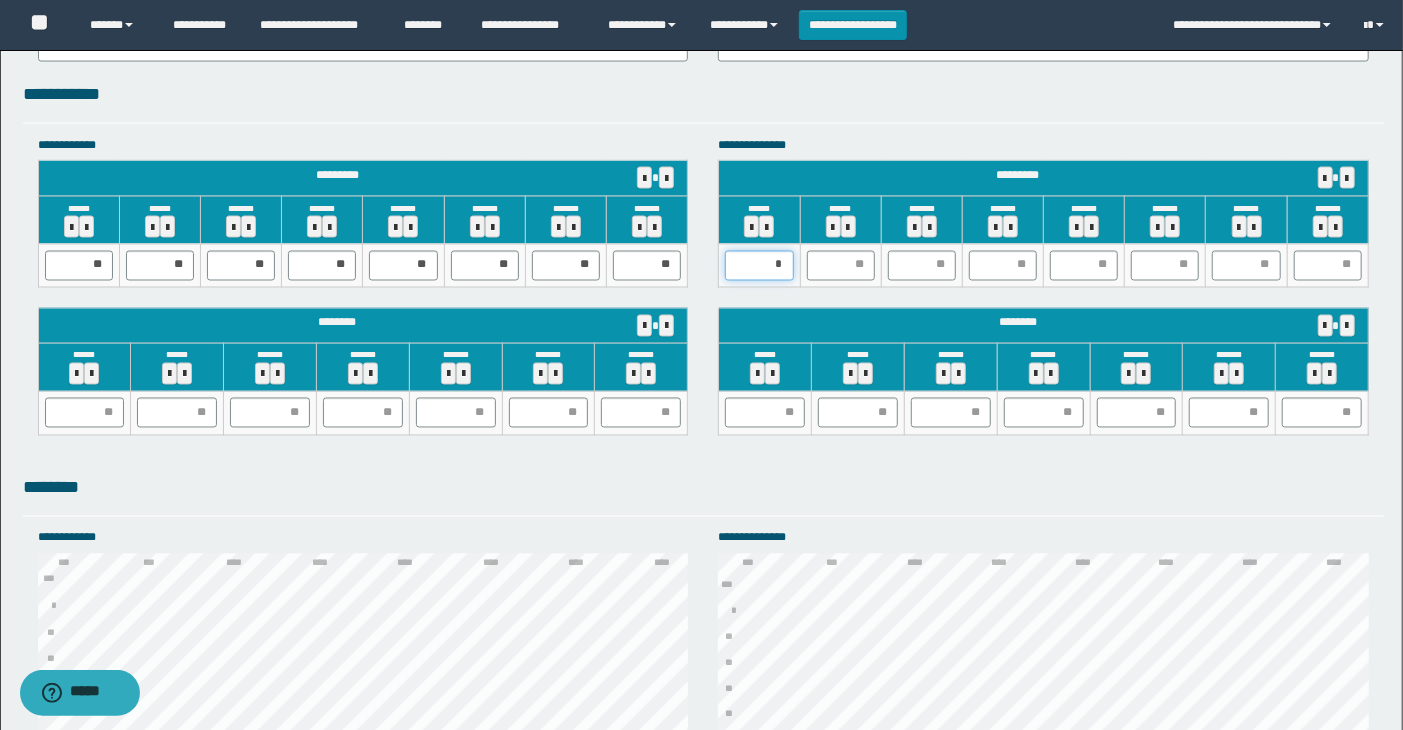 type on "**" 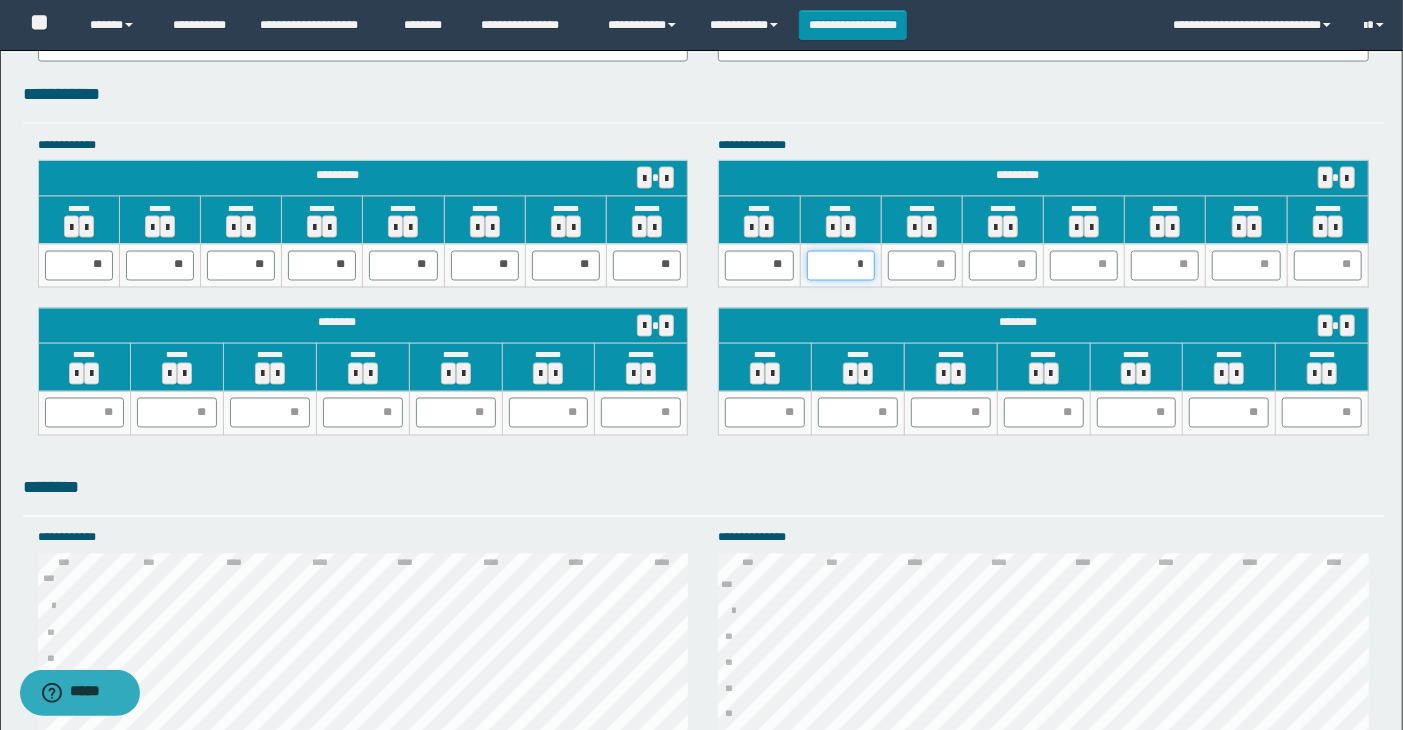 type on "**" 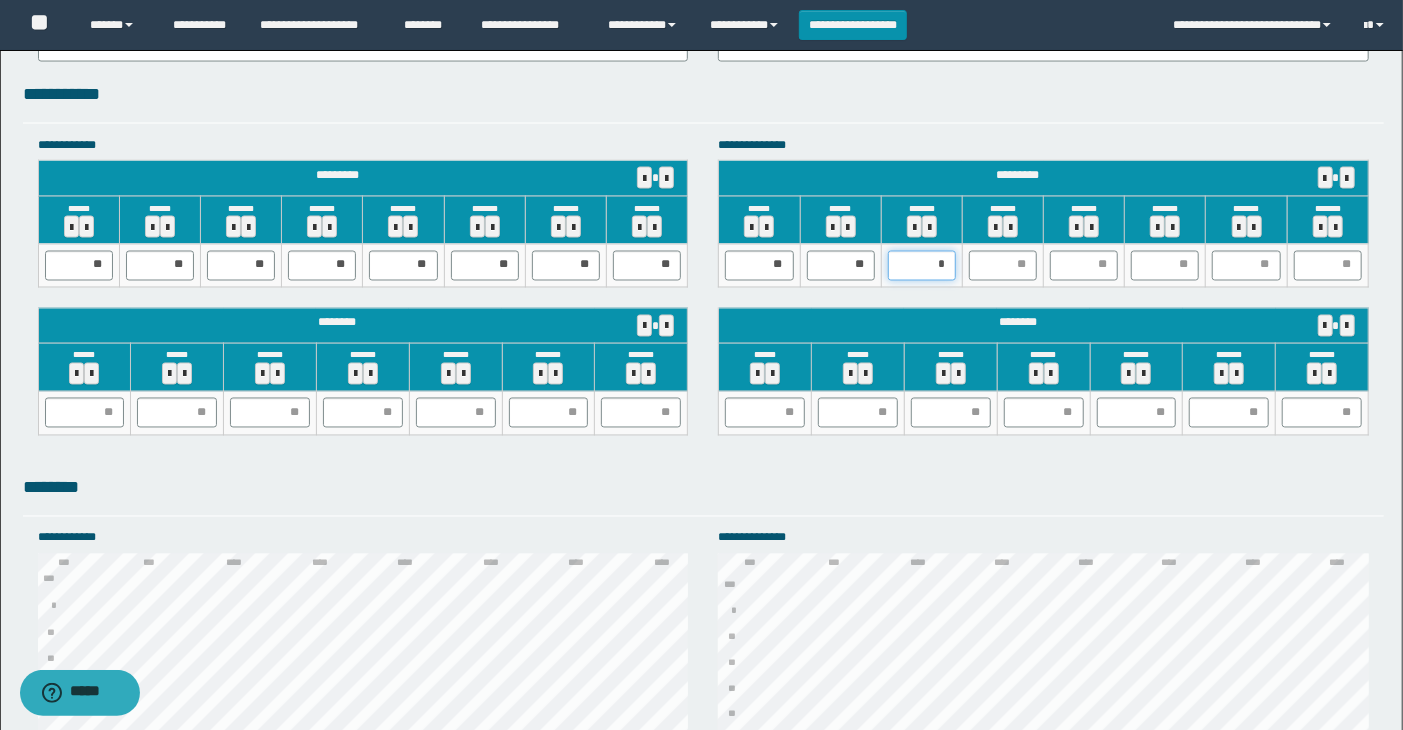 type on "**" 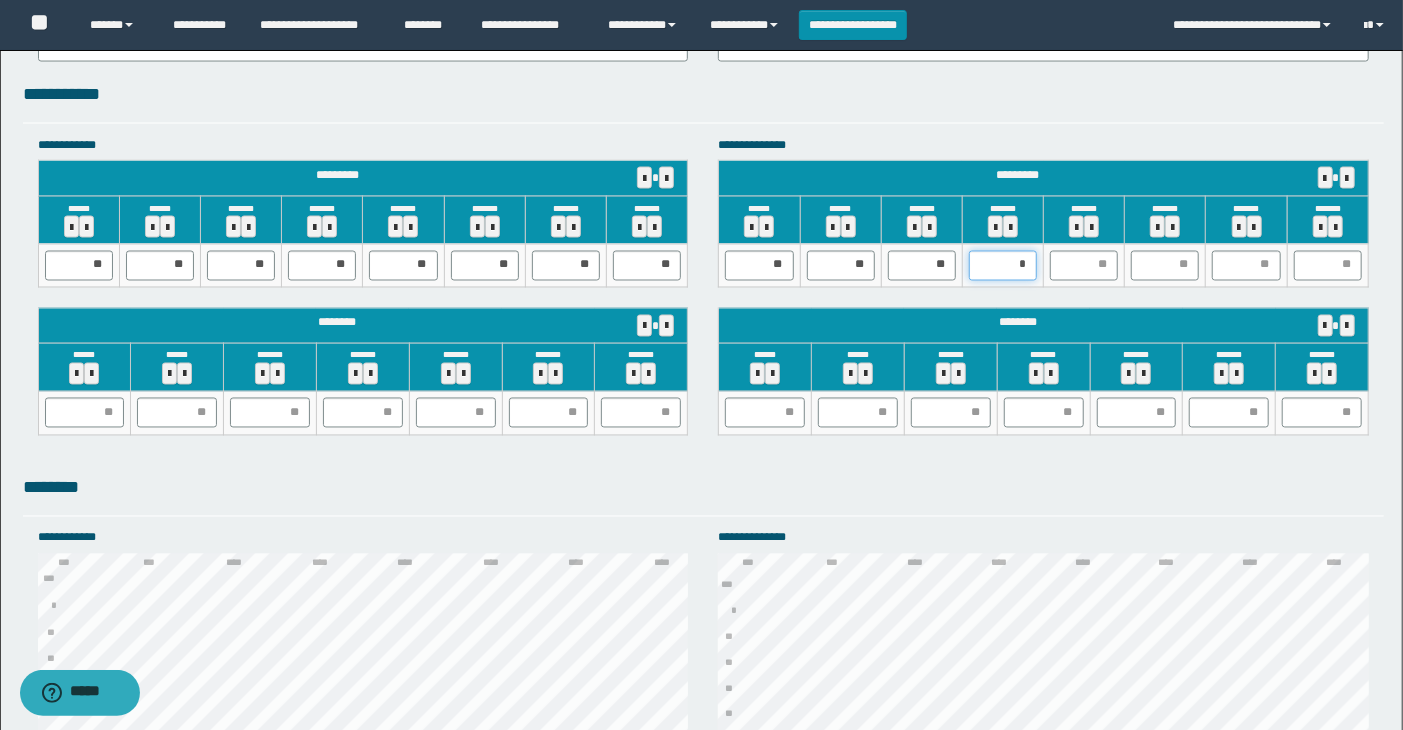 type on "**" 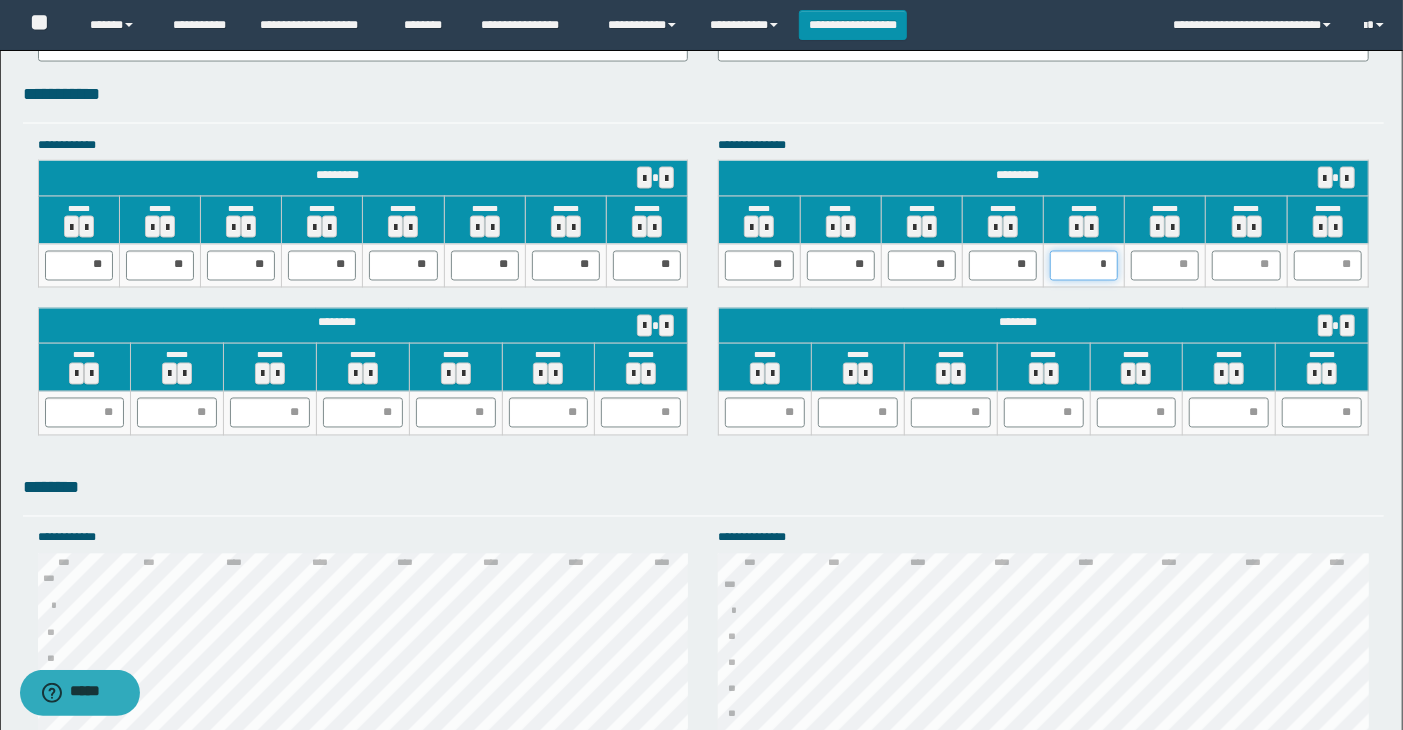 type on "**" 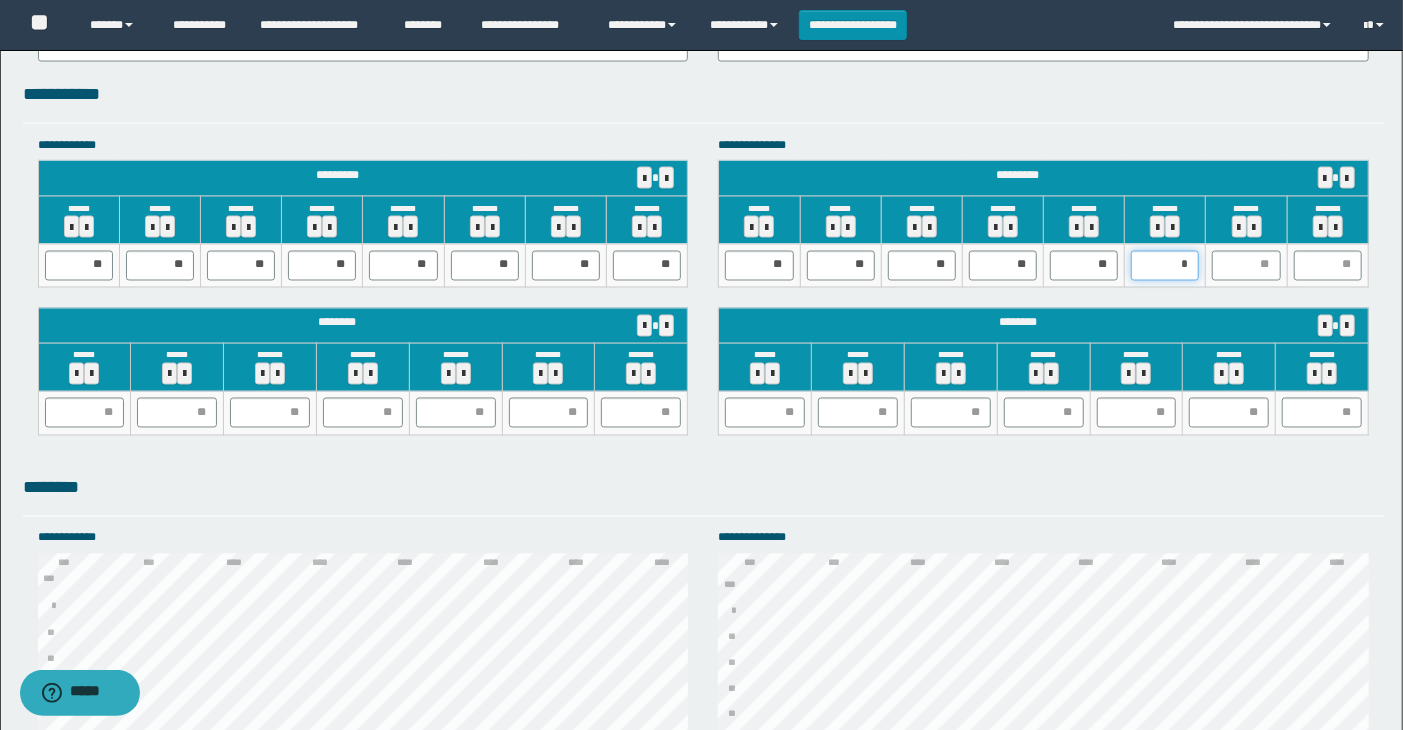 type on "**" 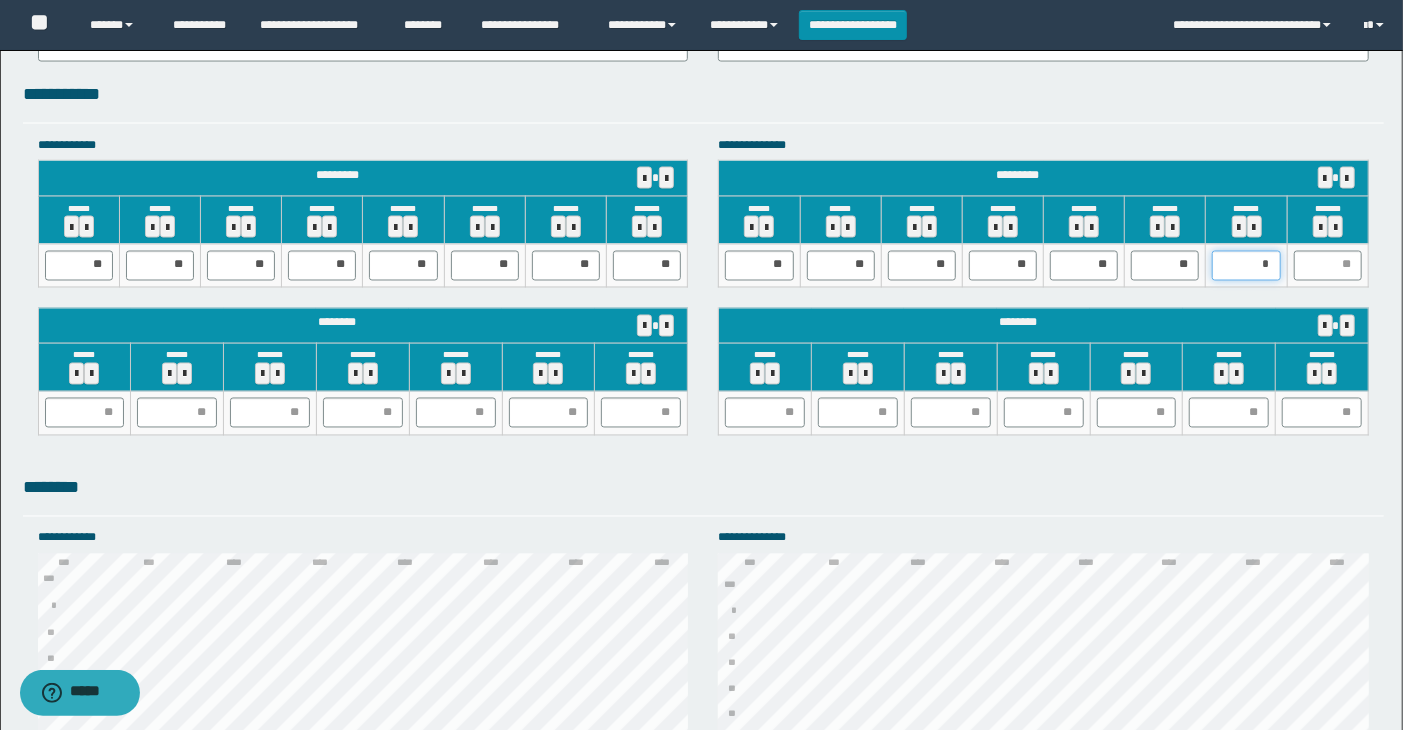 type on "**" 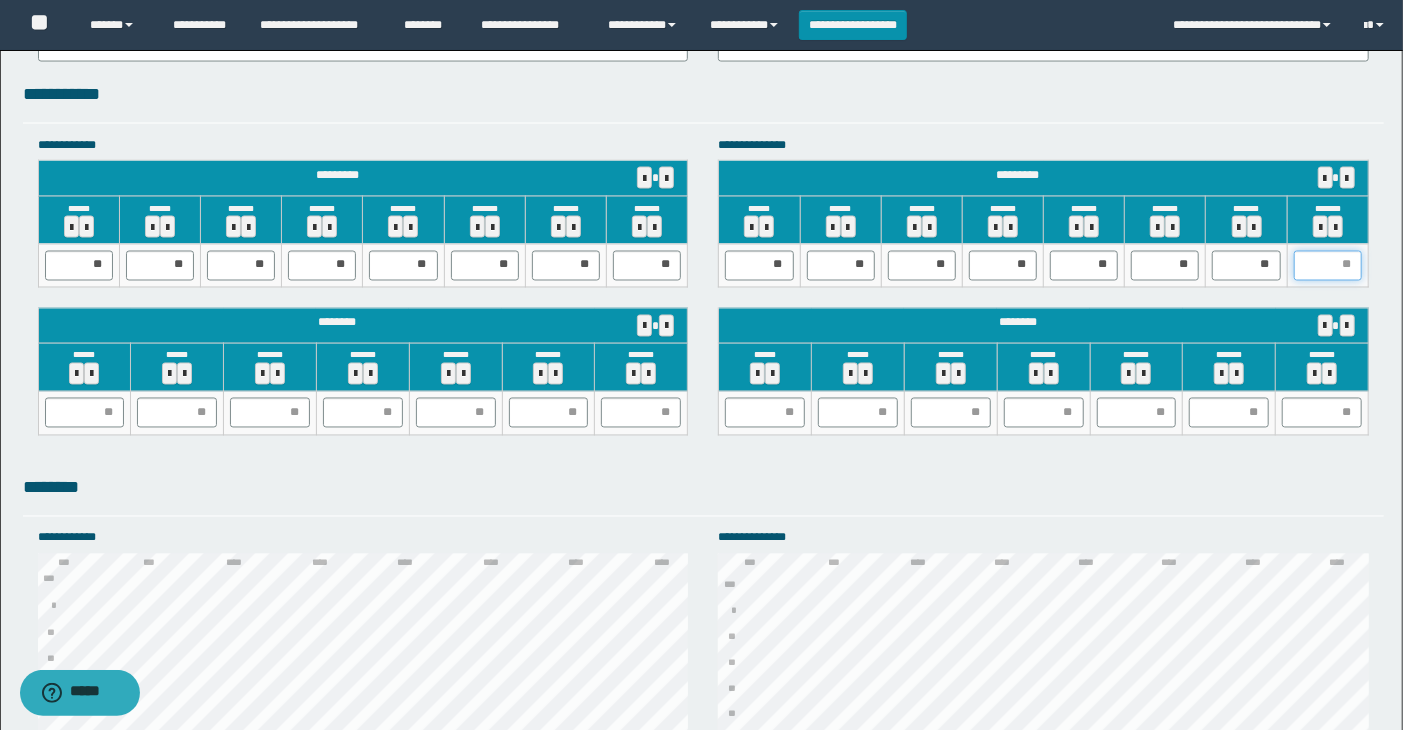 type on "*" 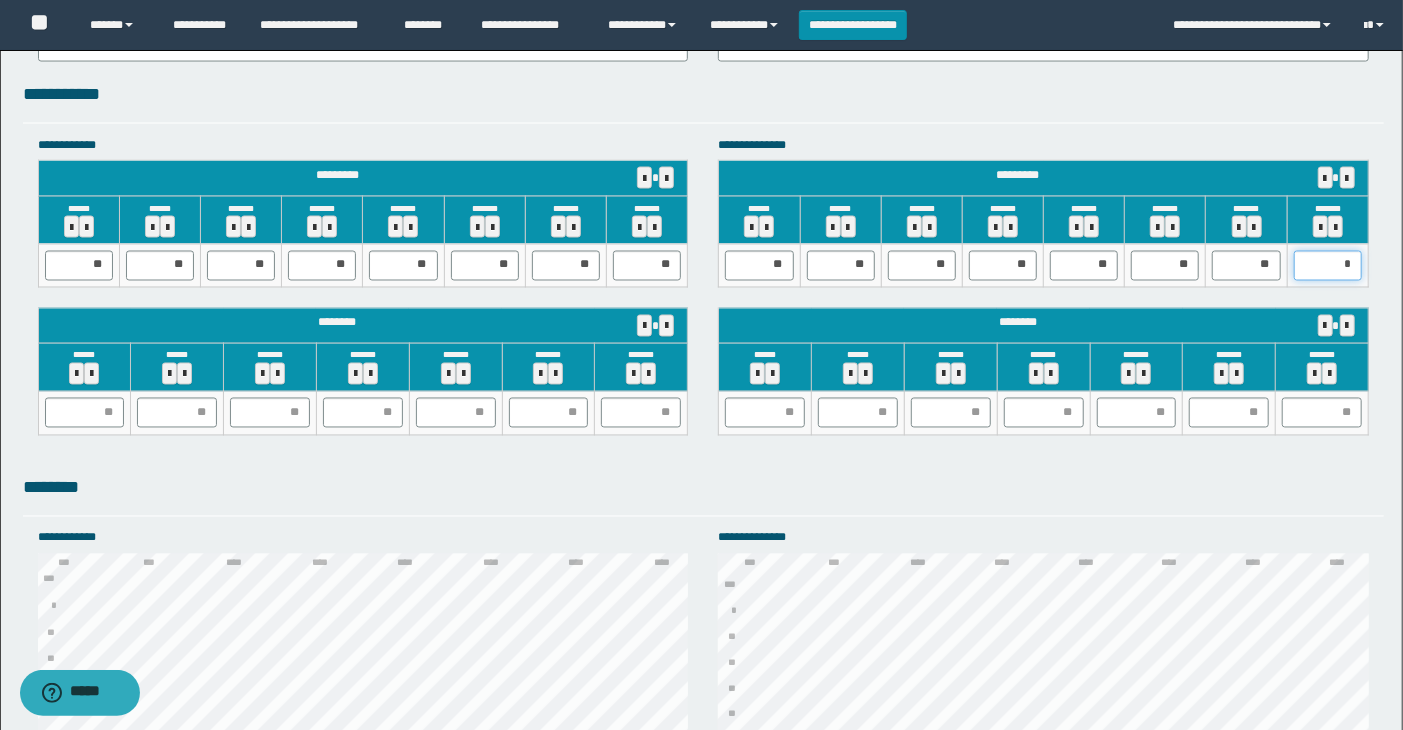 type on "**" 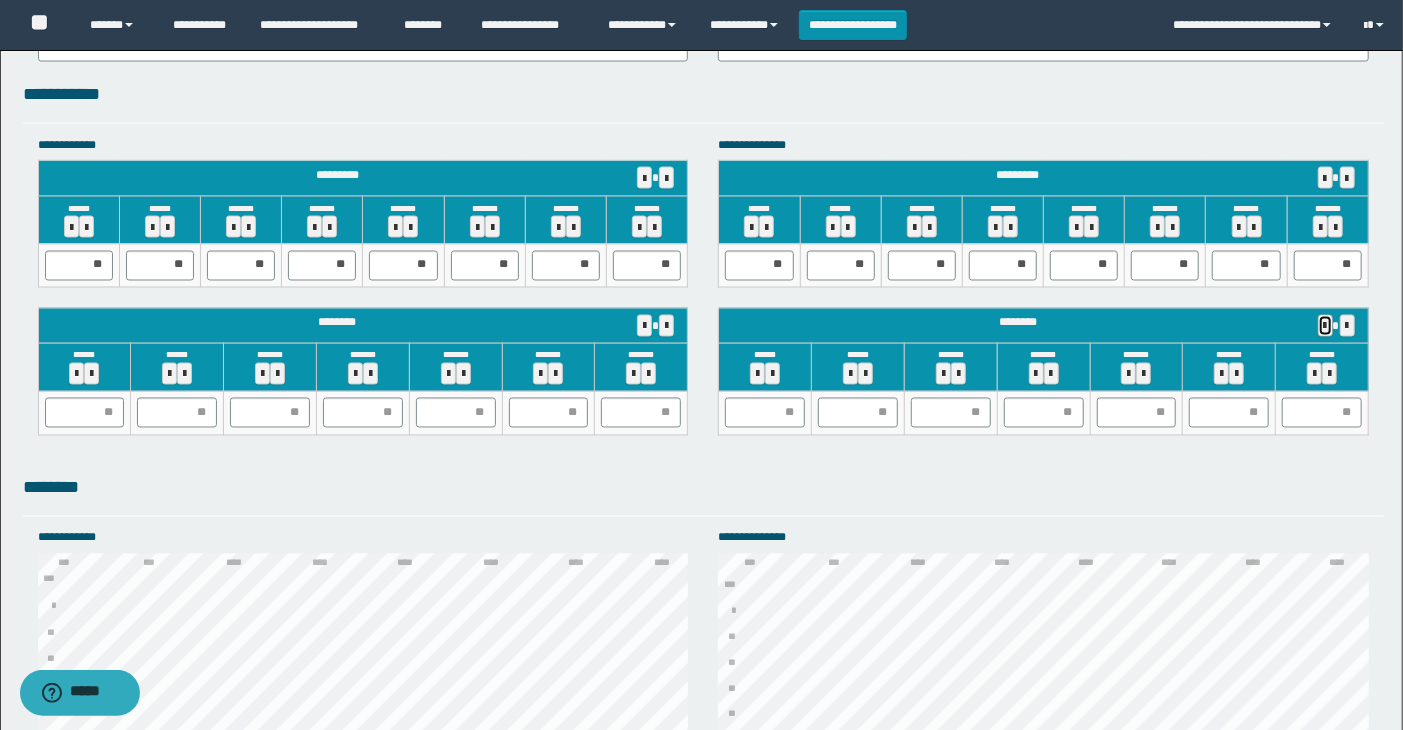 type 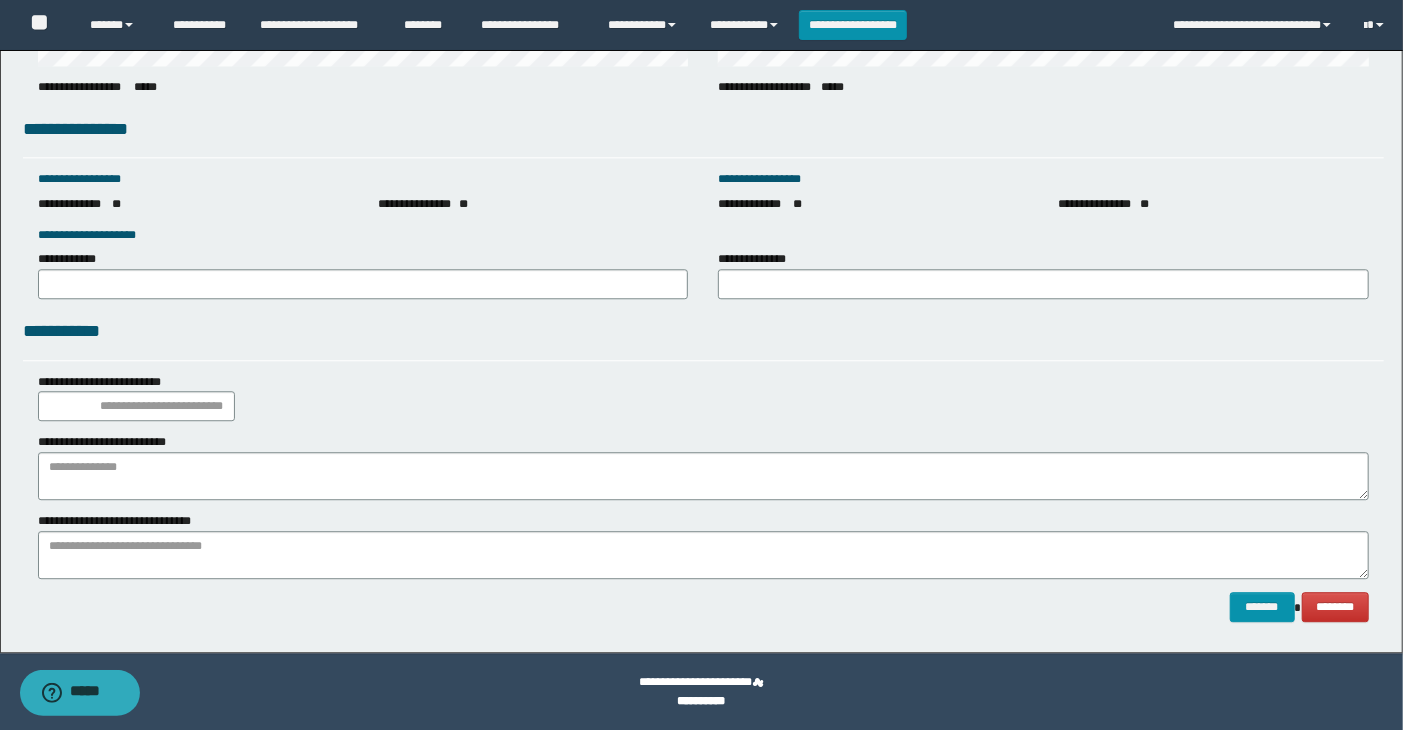 scroll, scrollTop: 2762, scrollLeft: 0, axis: vertical 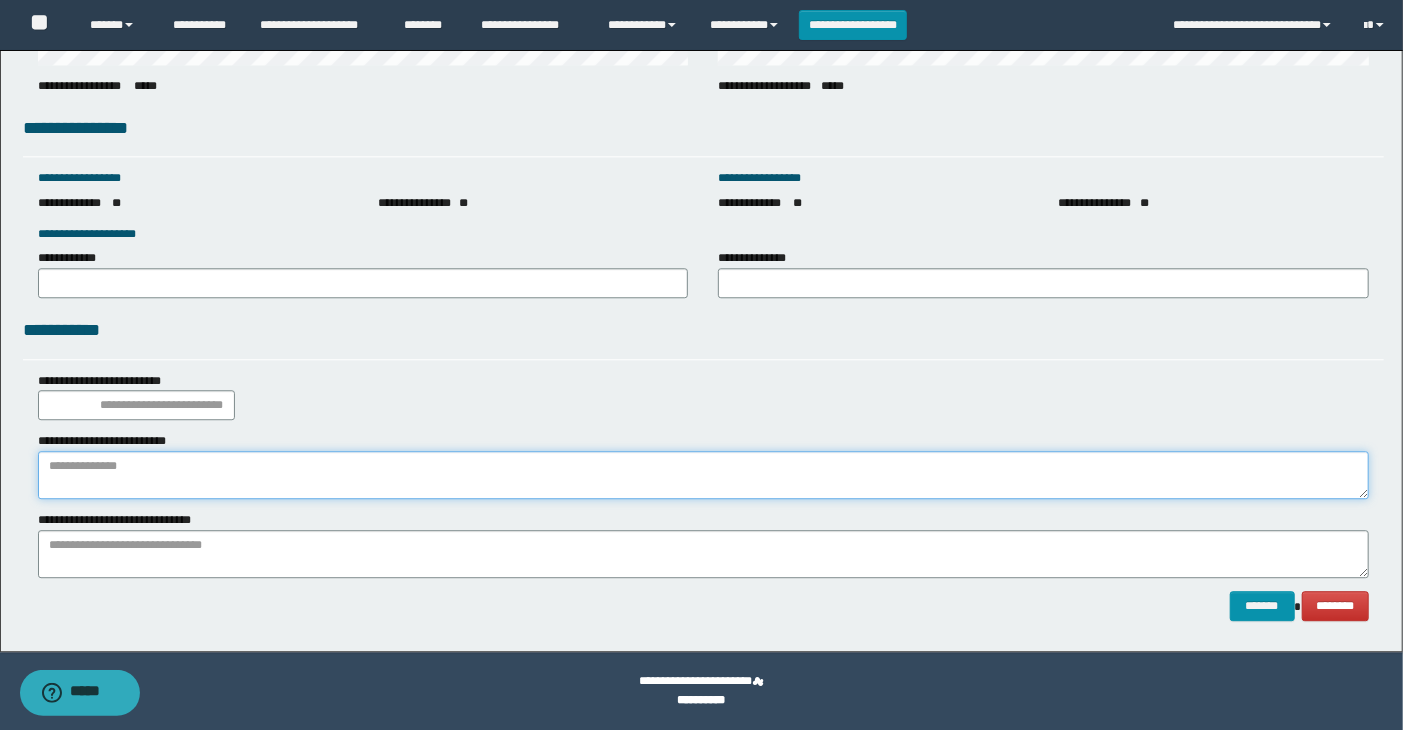 click at bounding box center (704, 475) 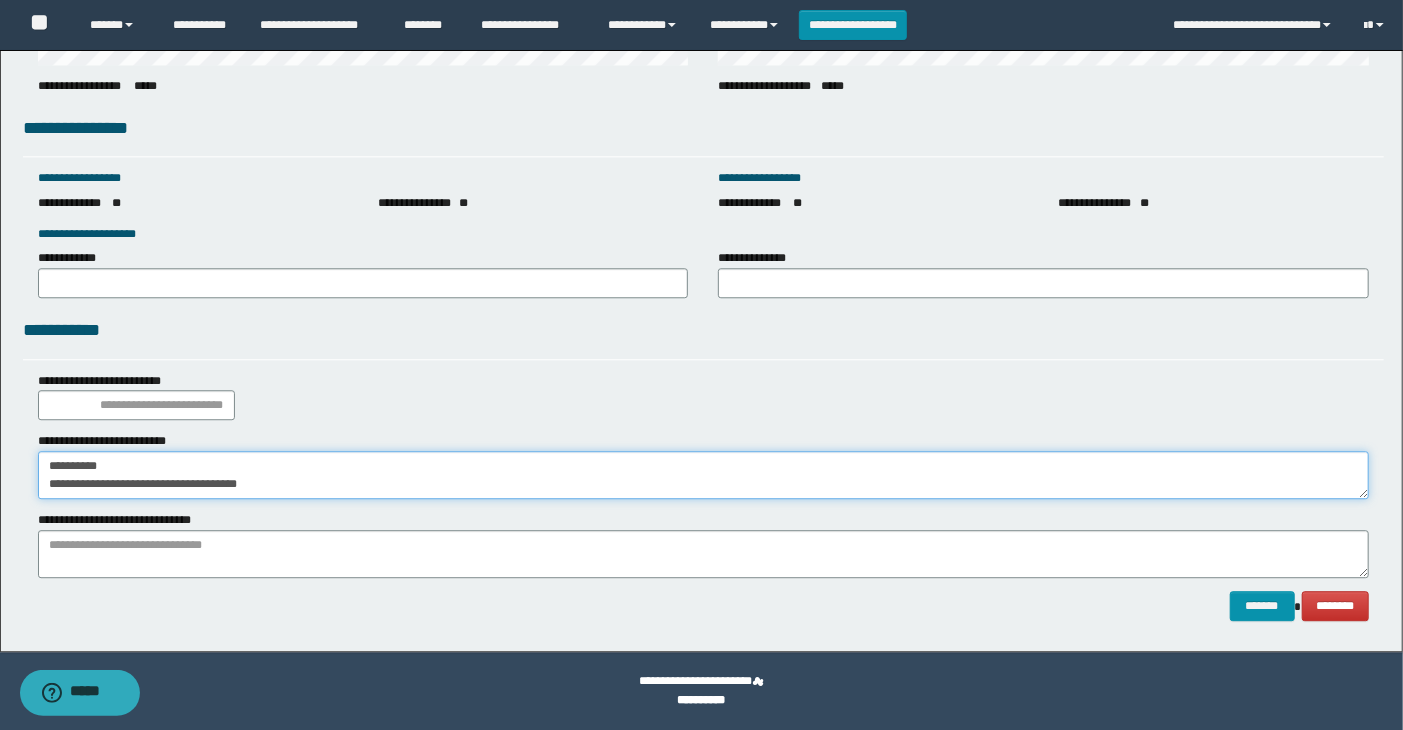 type on "**********" 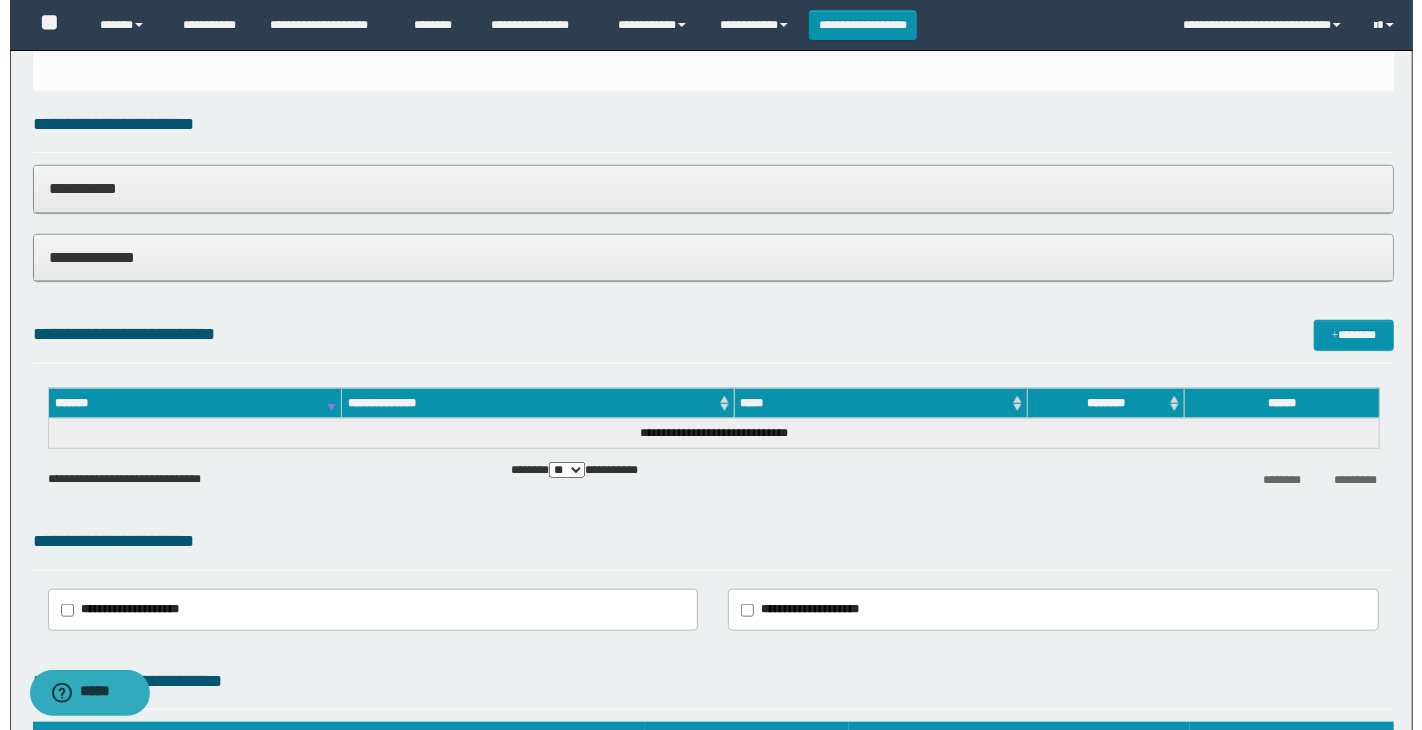 scroll, scrollTop: 428, scrollLeft: 0, axis: vertical 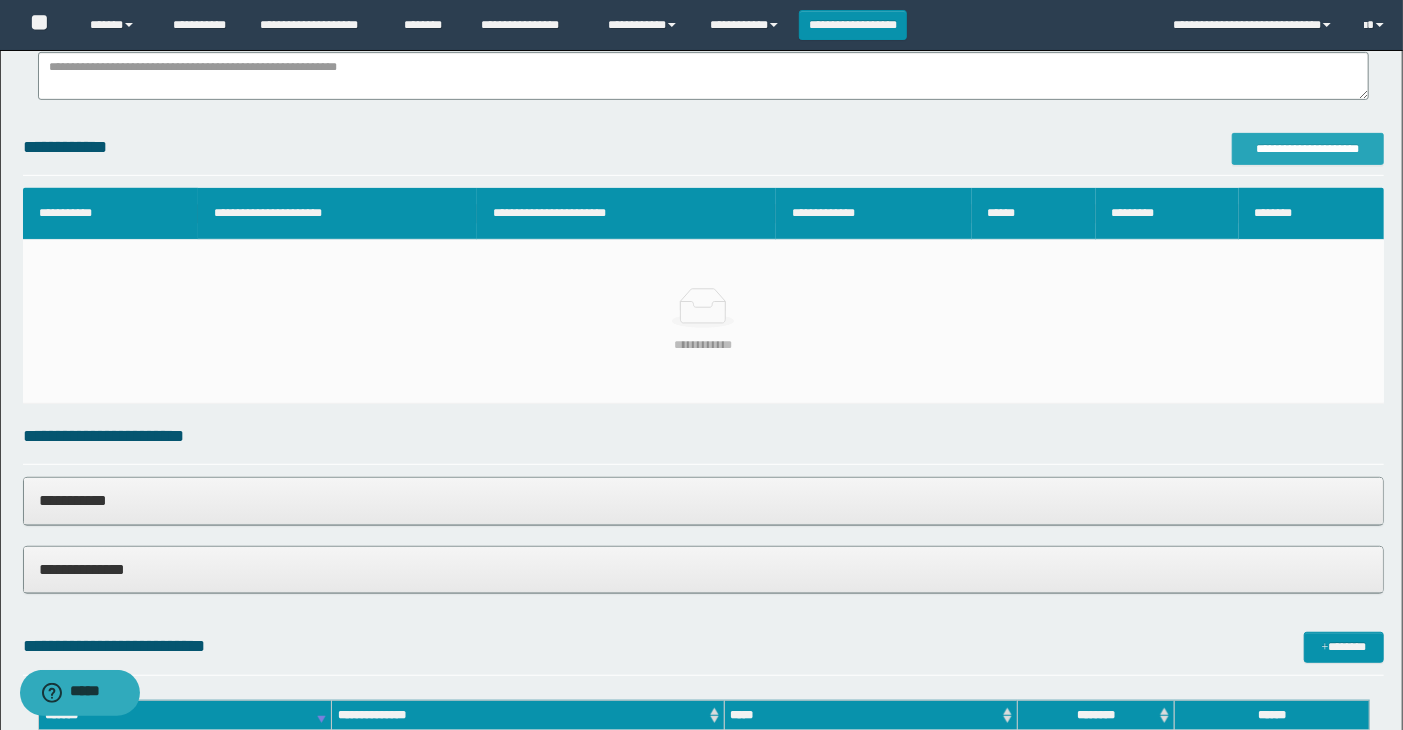 type on "**********" 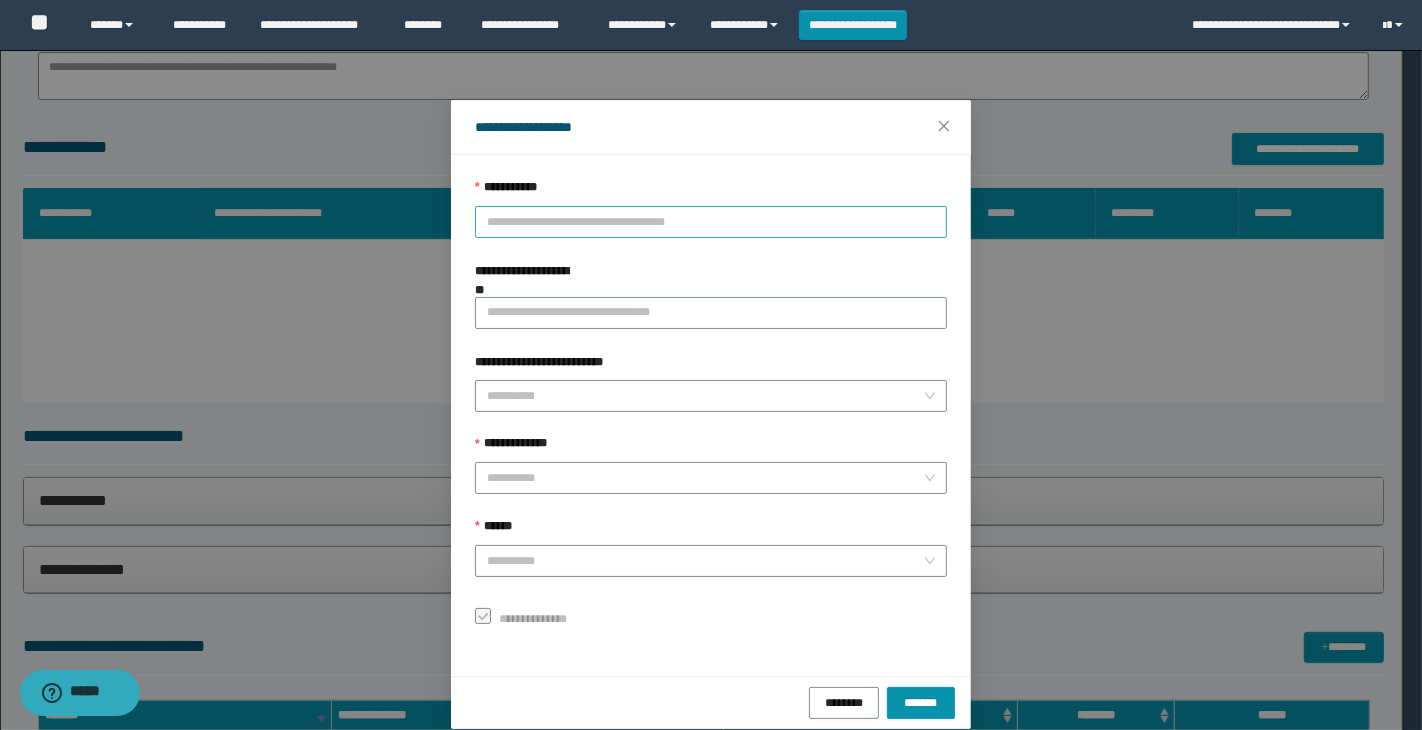 click on "**********" at bounding box center [711, 222] 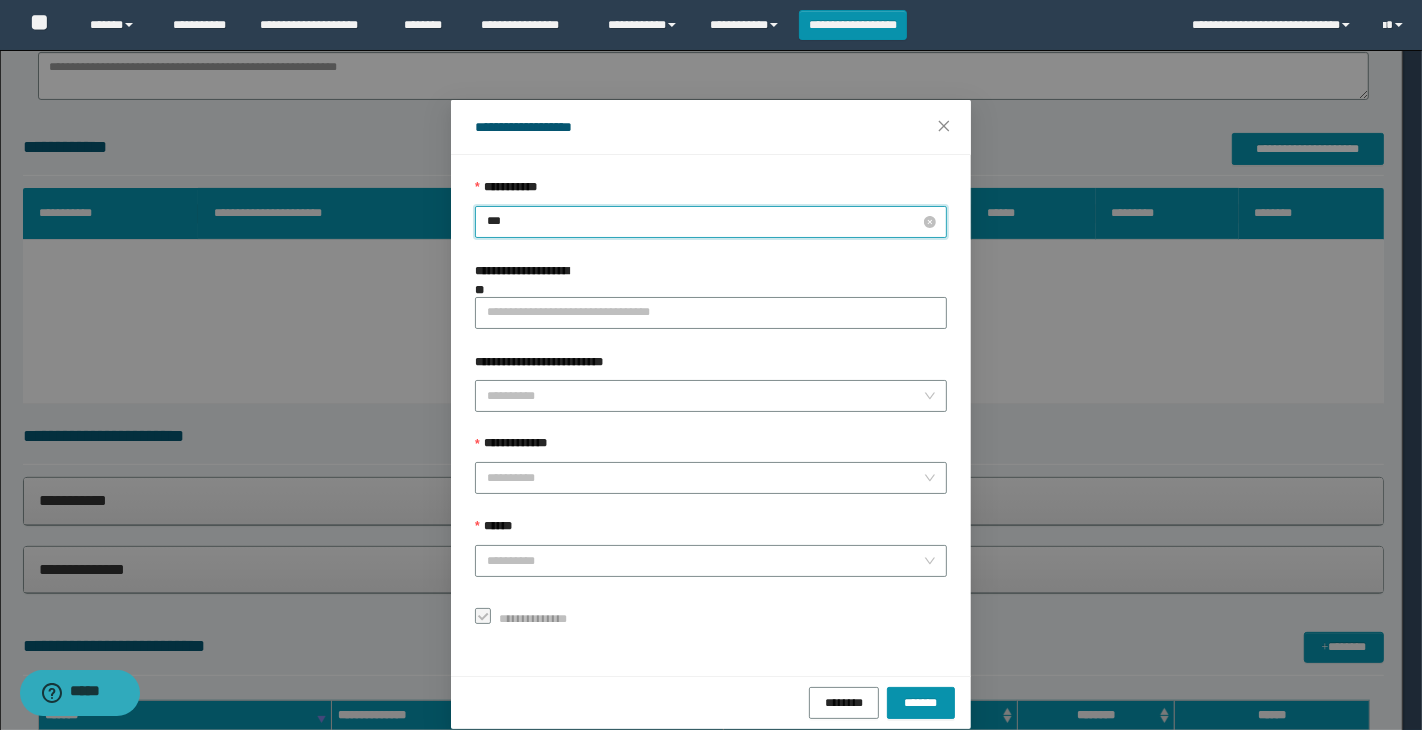 type on "****" 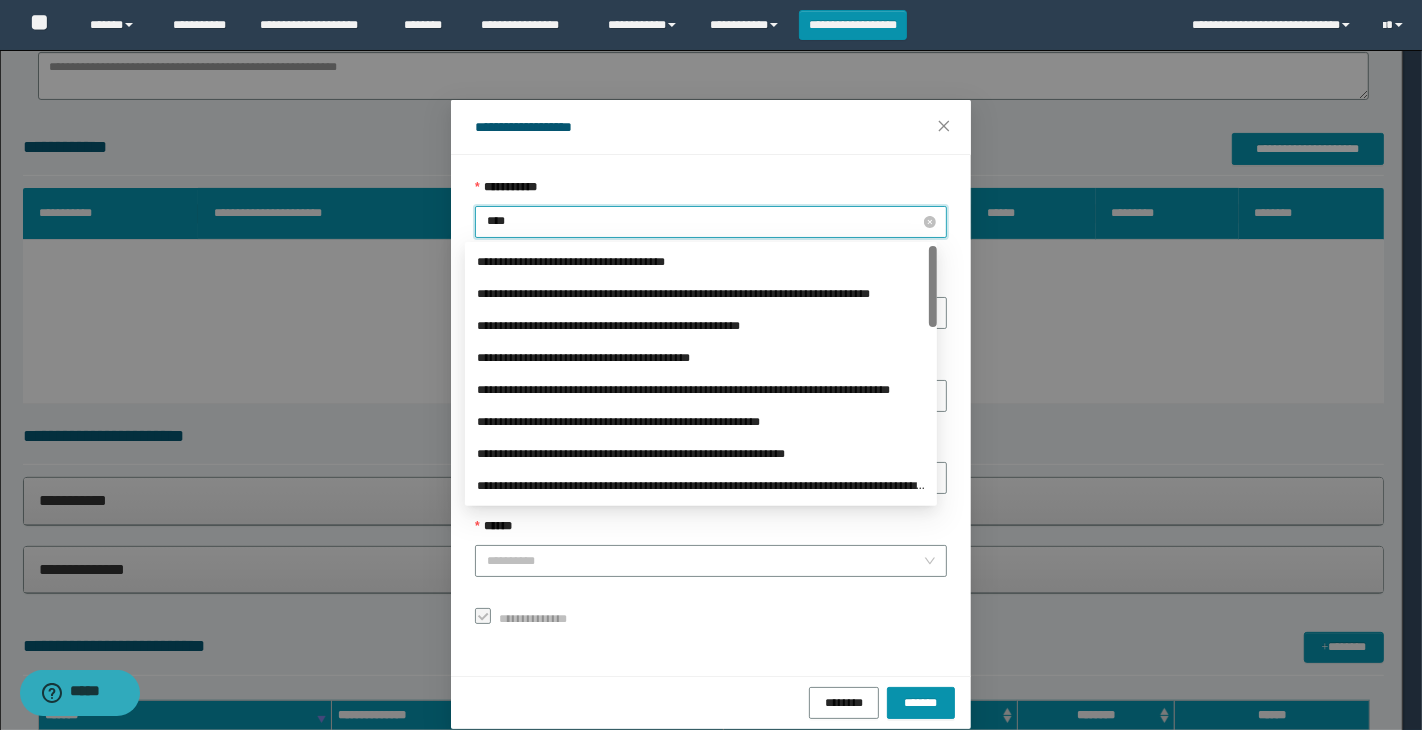 type 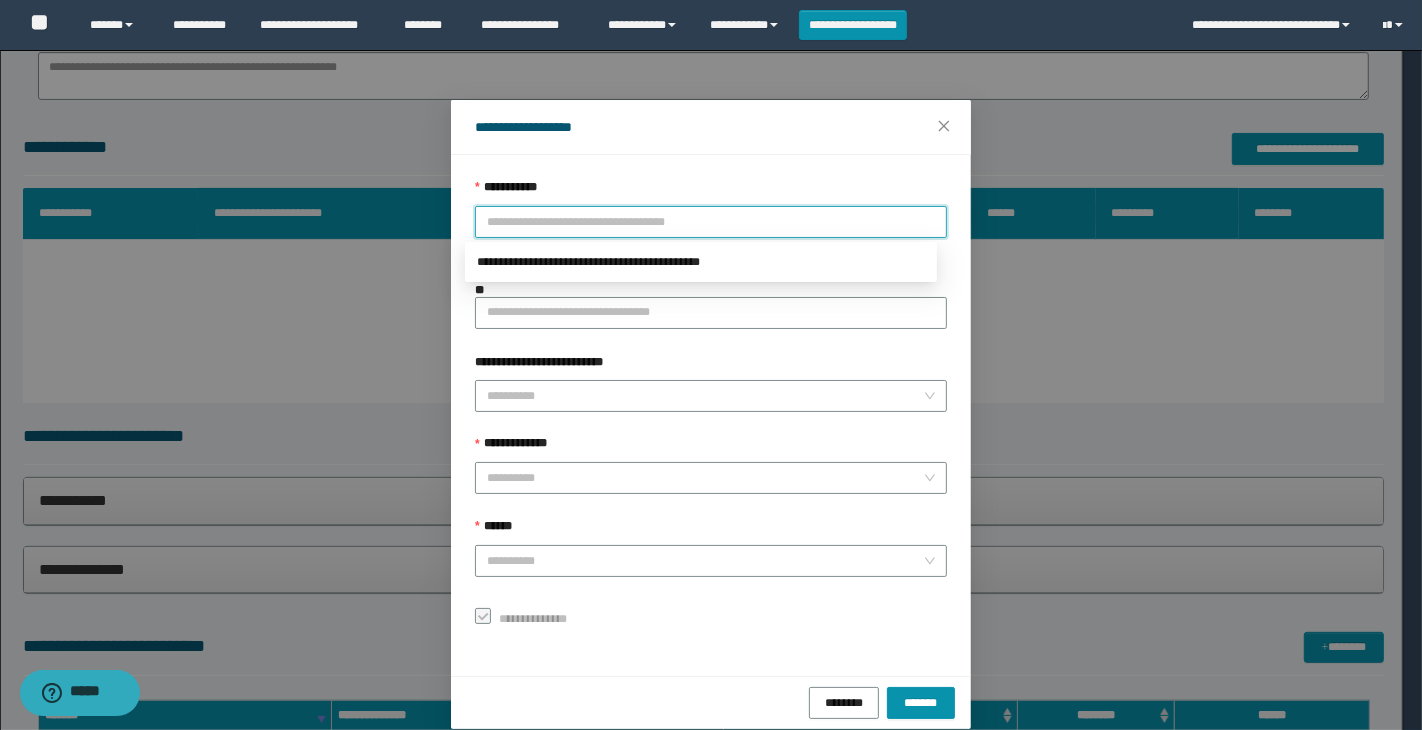 click on "**********" at bounding box center (711, 222) 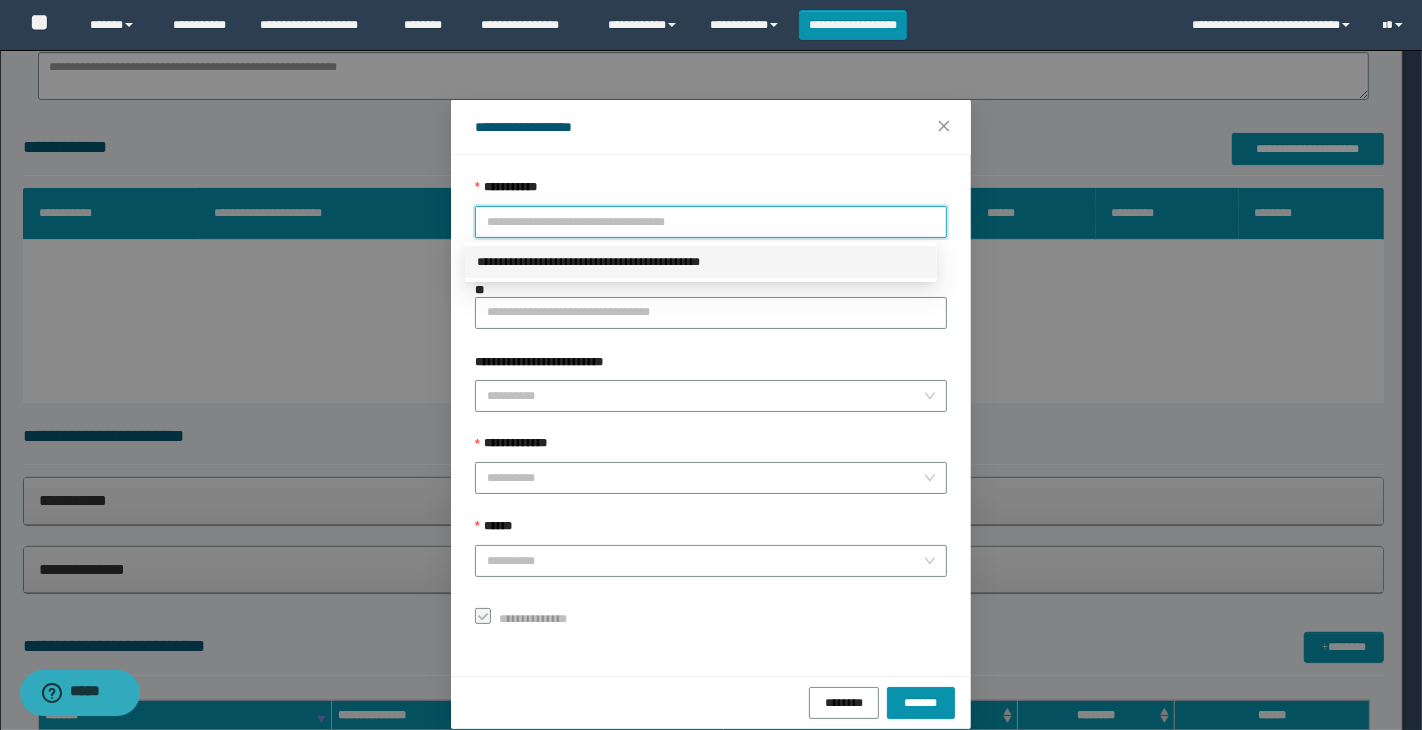 click on "**********" at bounding box center (701, 262) 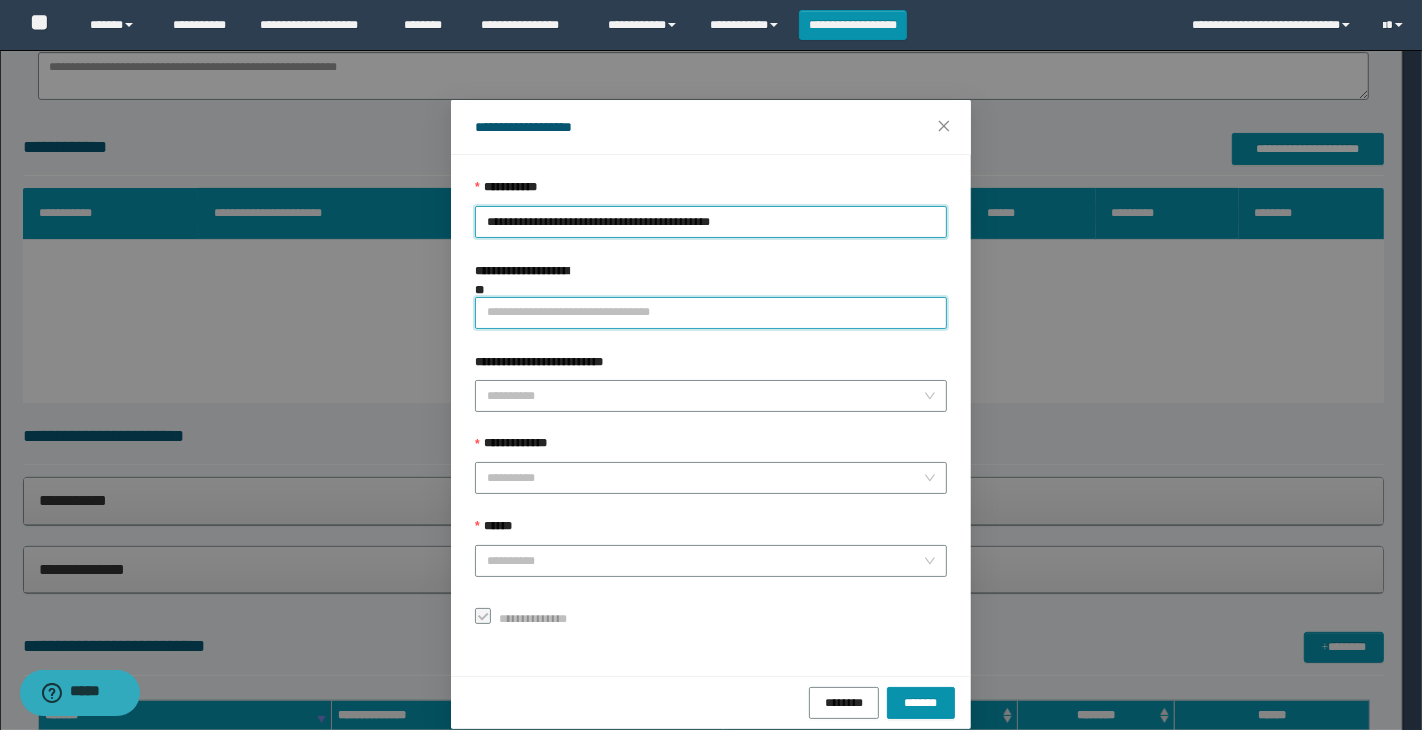 click on "**********" at bounding box center (711, 313) 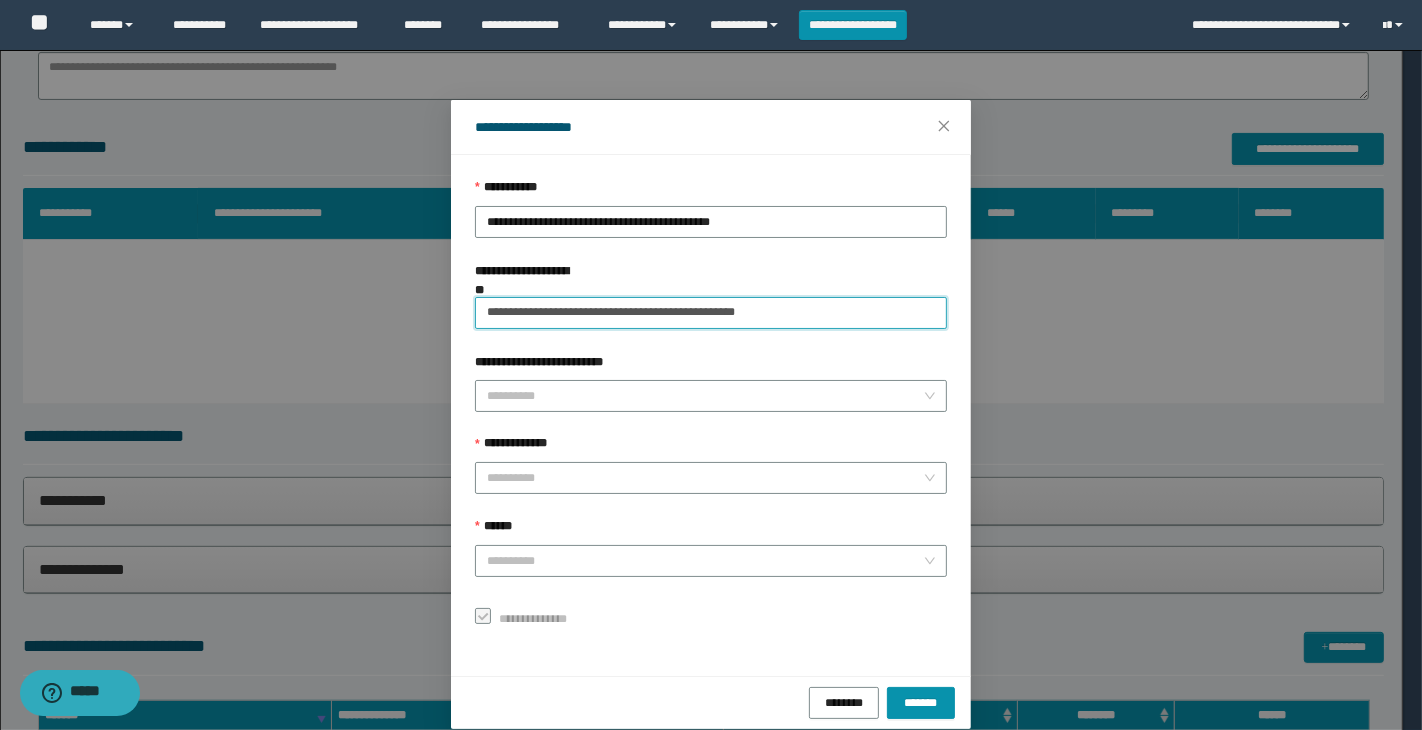 type on "**********" 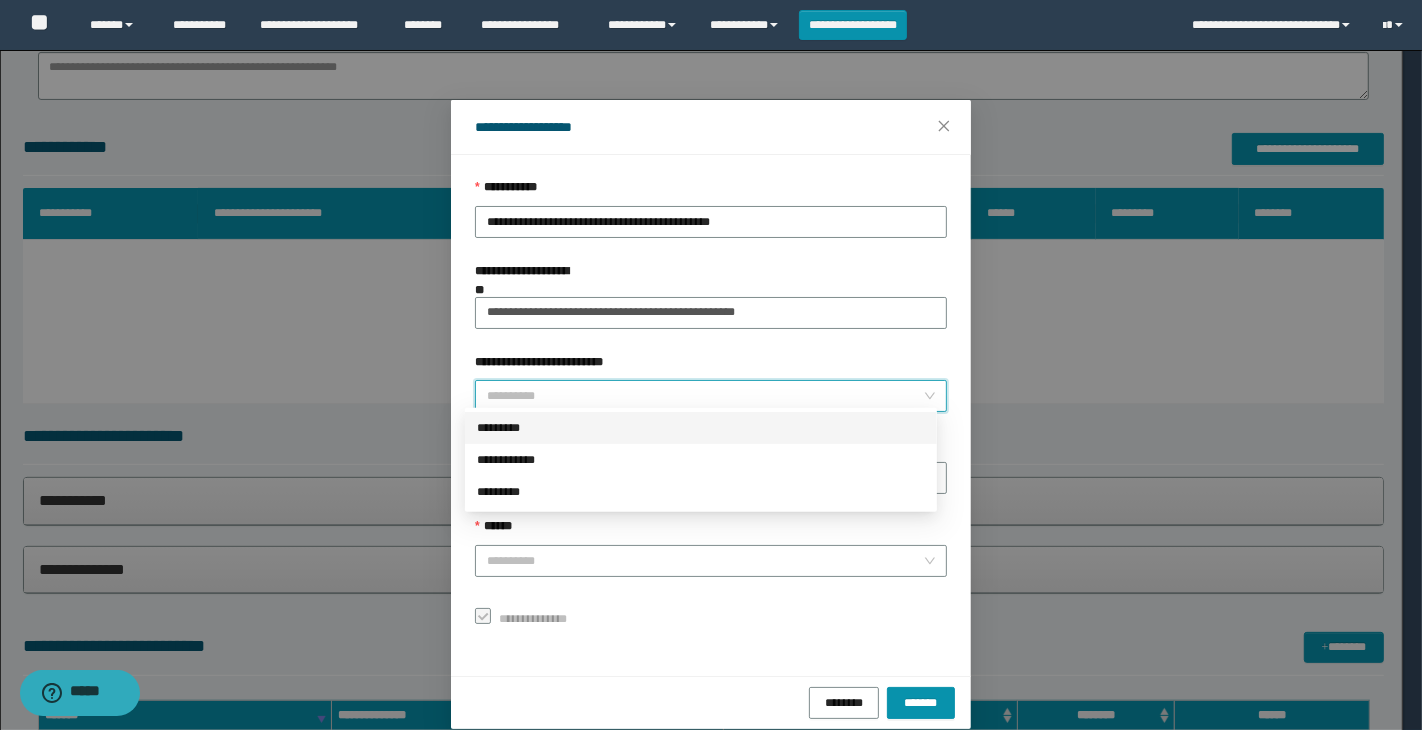 click on "*********" at bounding box center (701, 428) 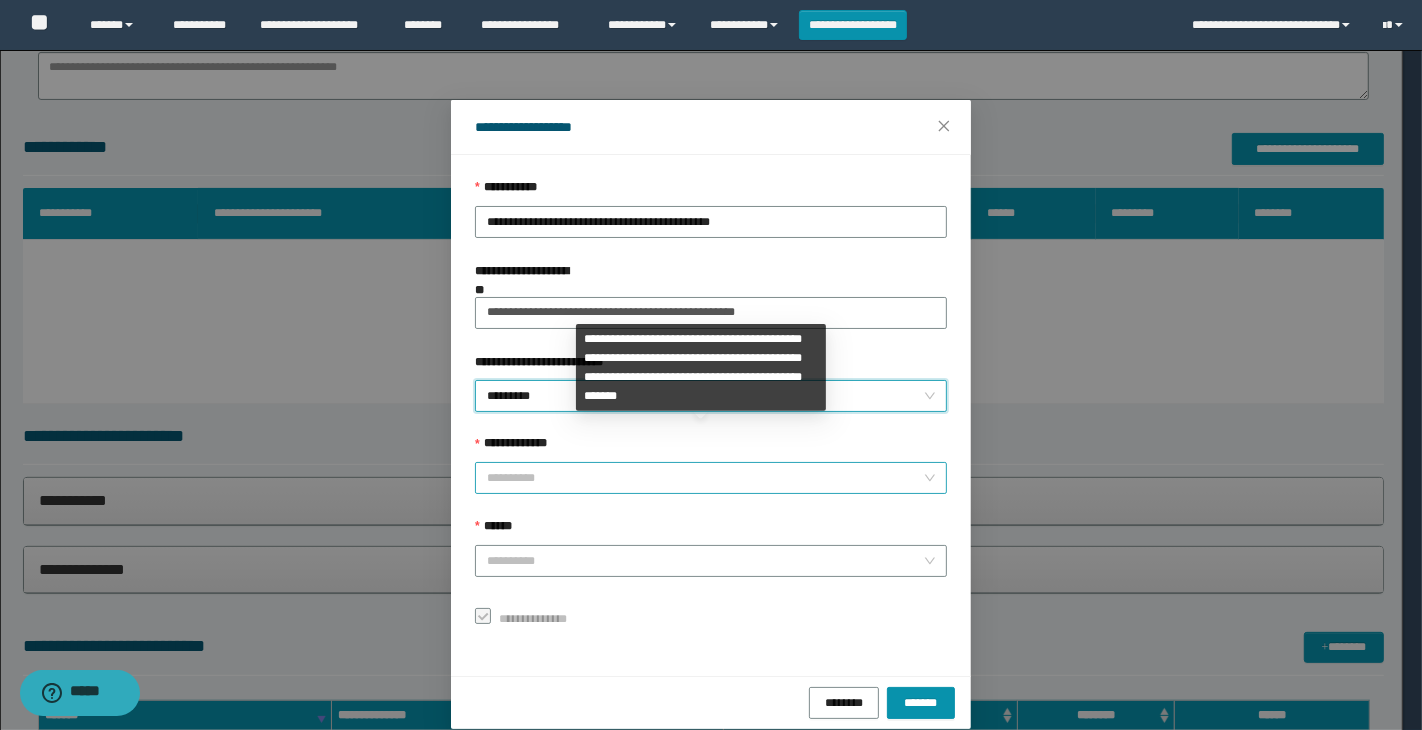 click on "**********" at bounding box center (705, 478) 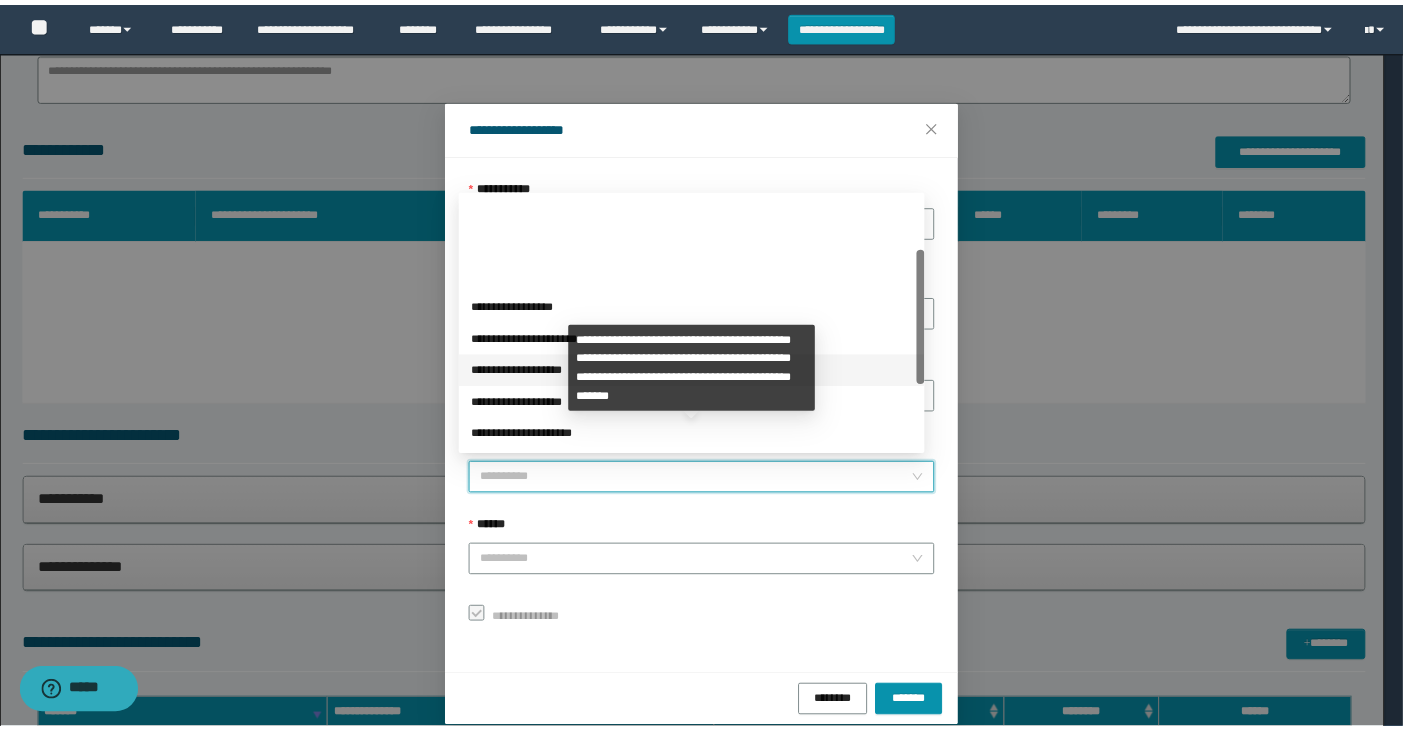 scroll, scrollTop: 223, scrollLeft: 0, axis: vertical 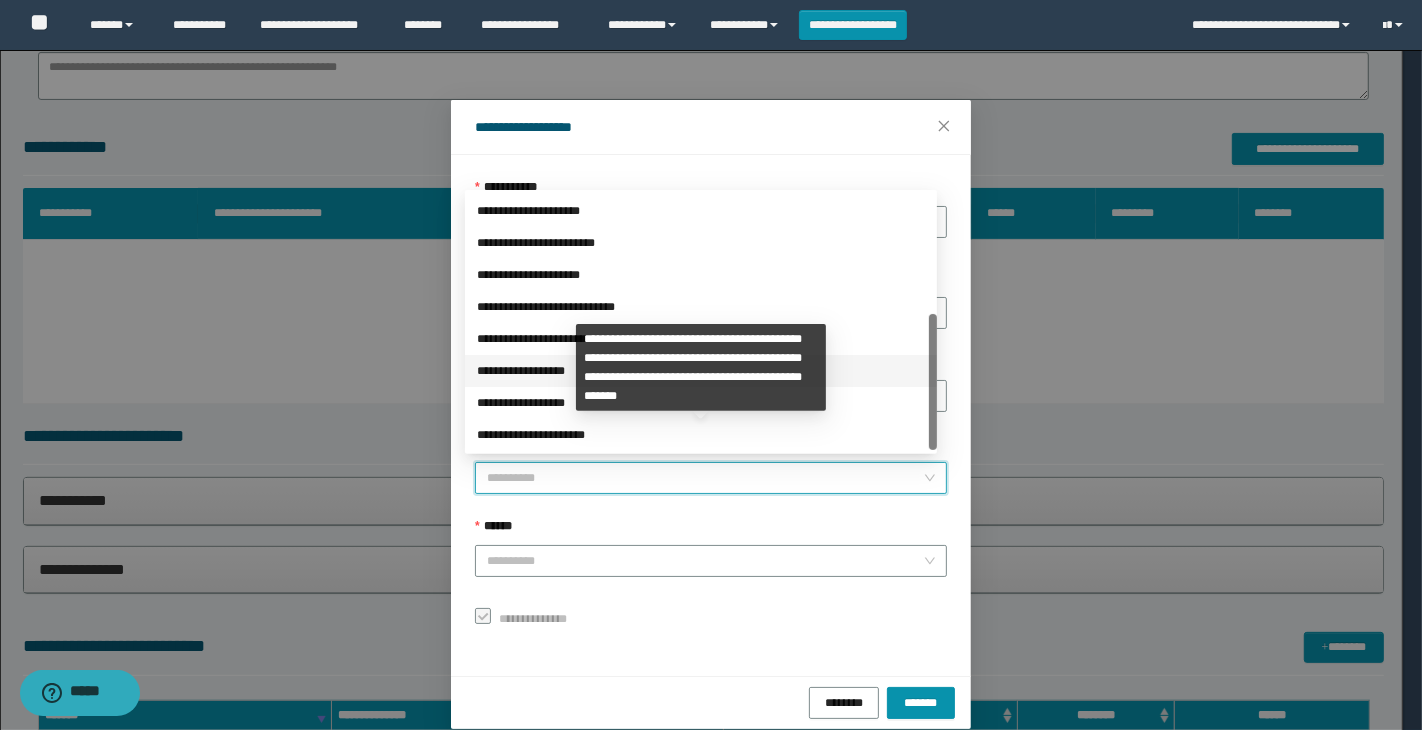 click on "**********" at bounding box center [701, 371] 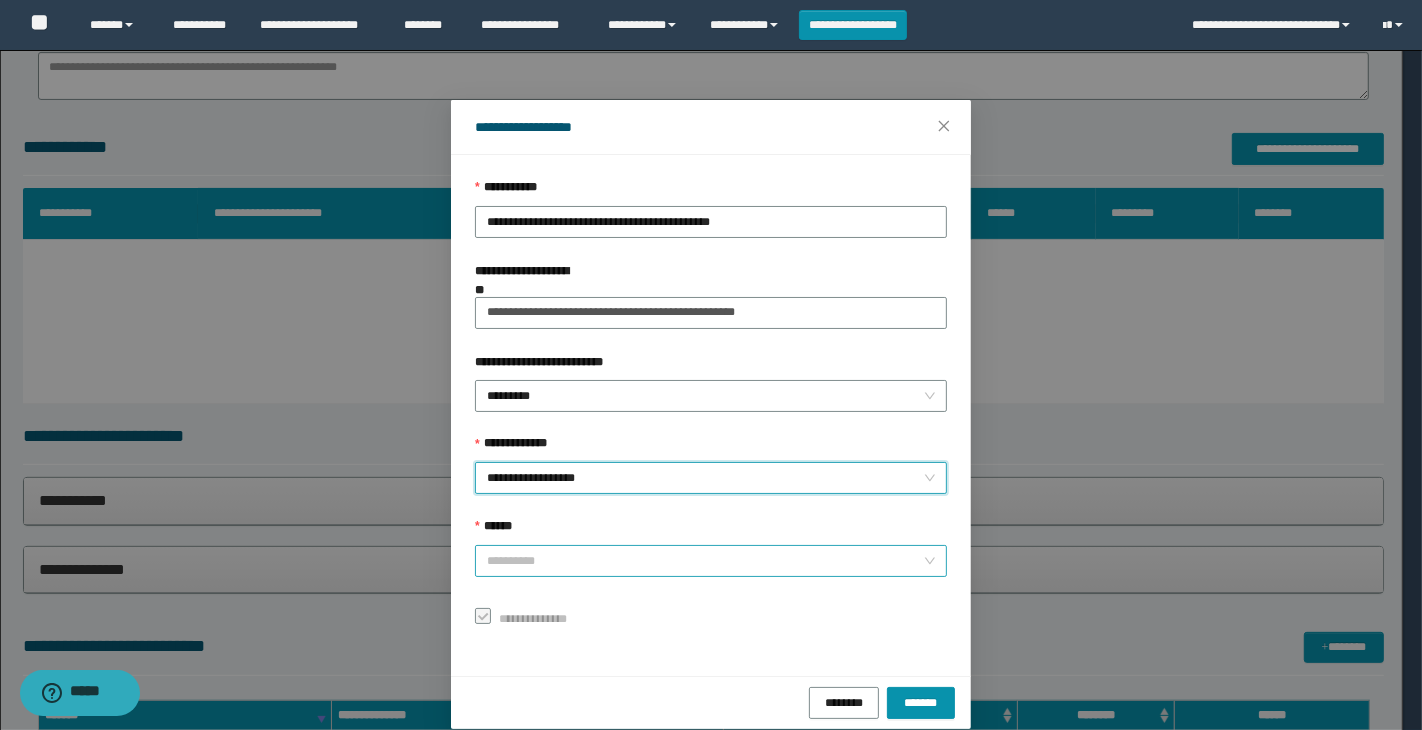 click on "******" at bounding box center (705, 561) 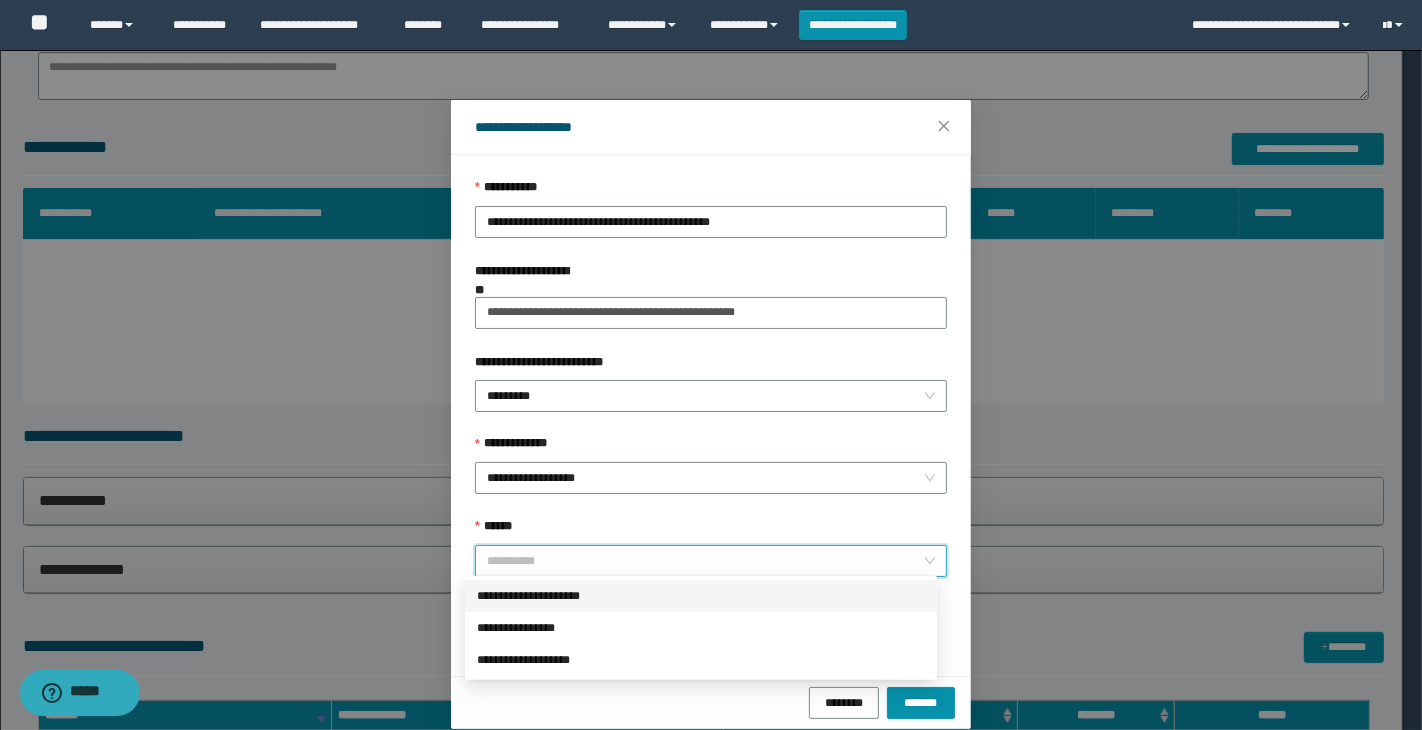 click on "**********" at bounding box center (701, 596) 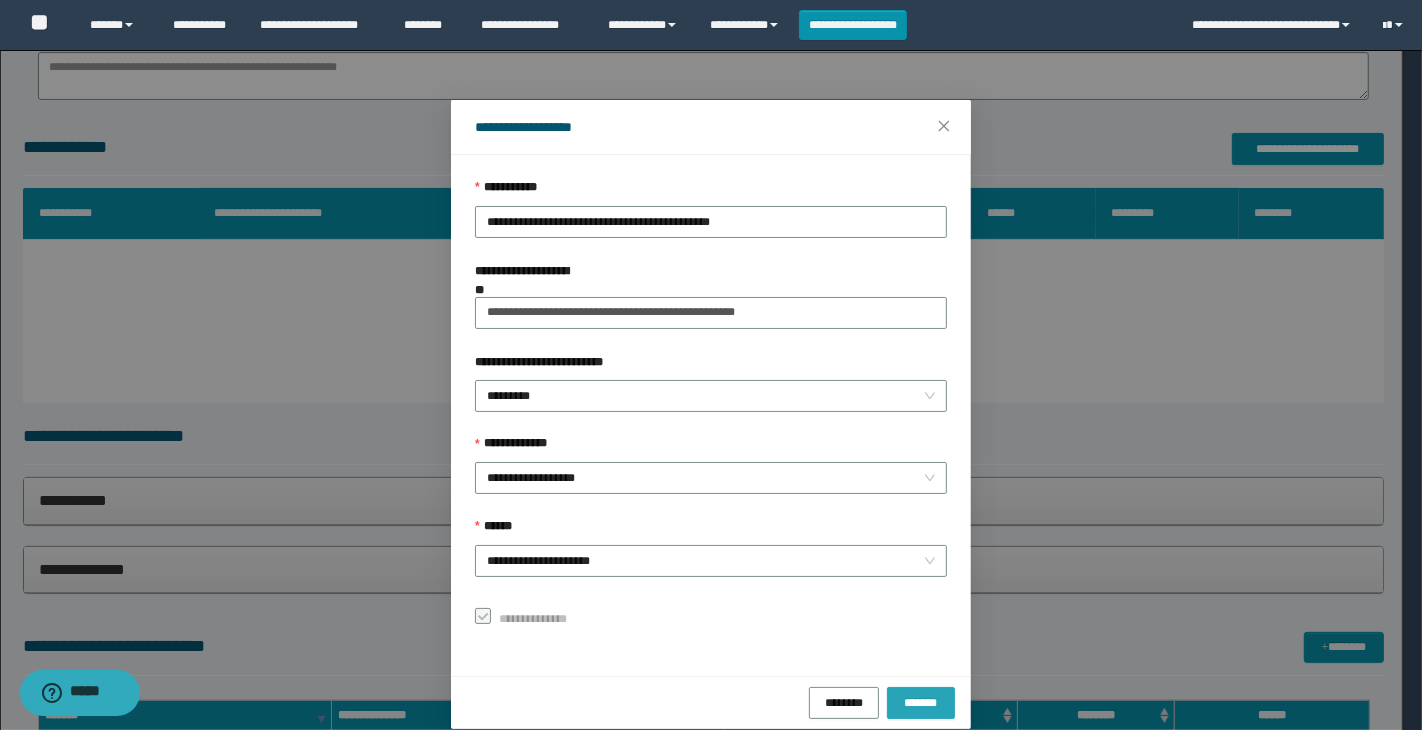 click on "*******" at bounding box center (921, 702) 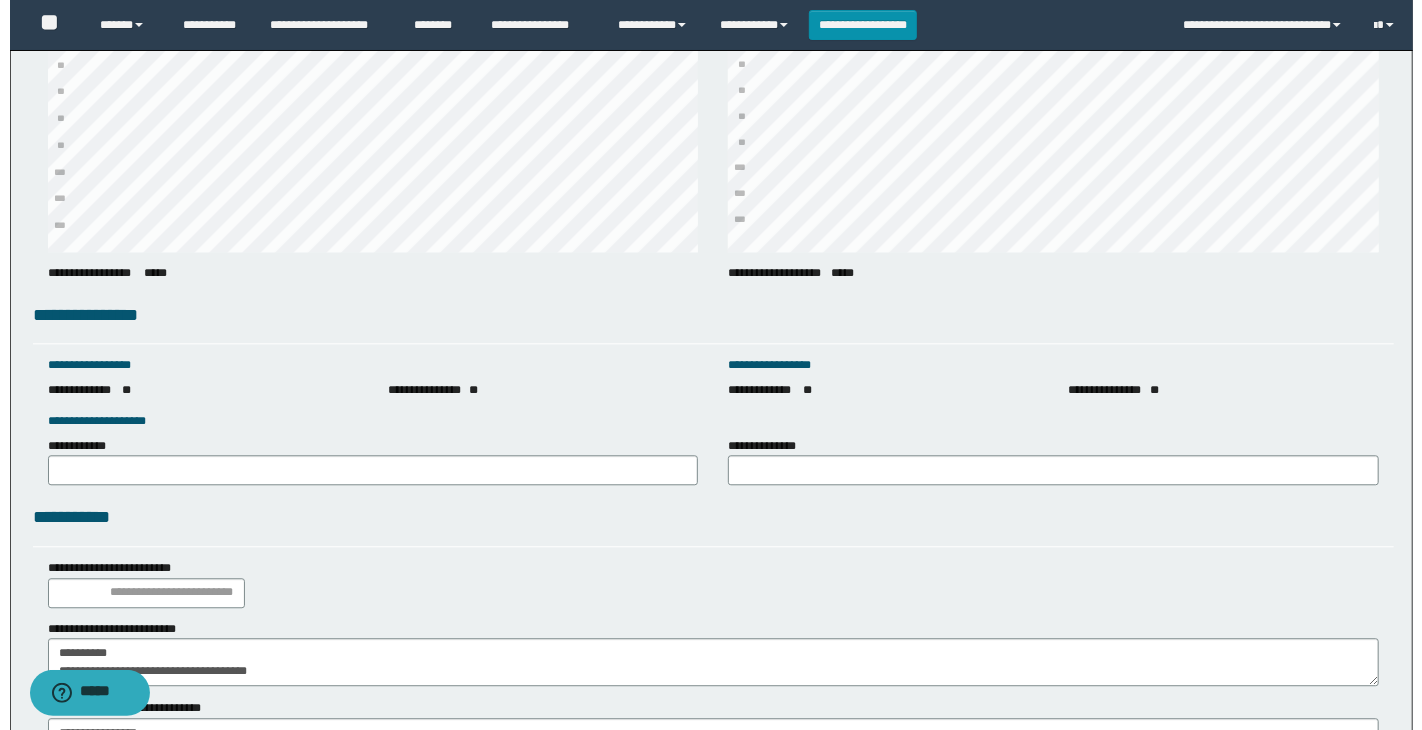 scroll, scrollTop: 2726, scrollLeft: 0, axis: vertical 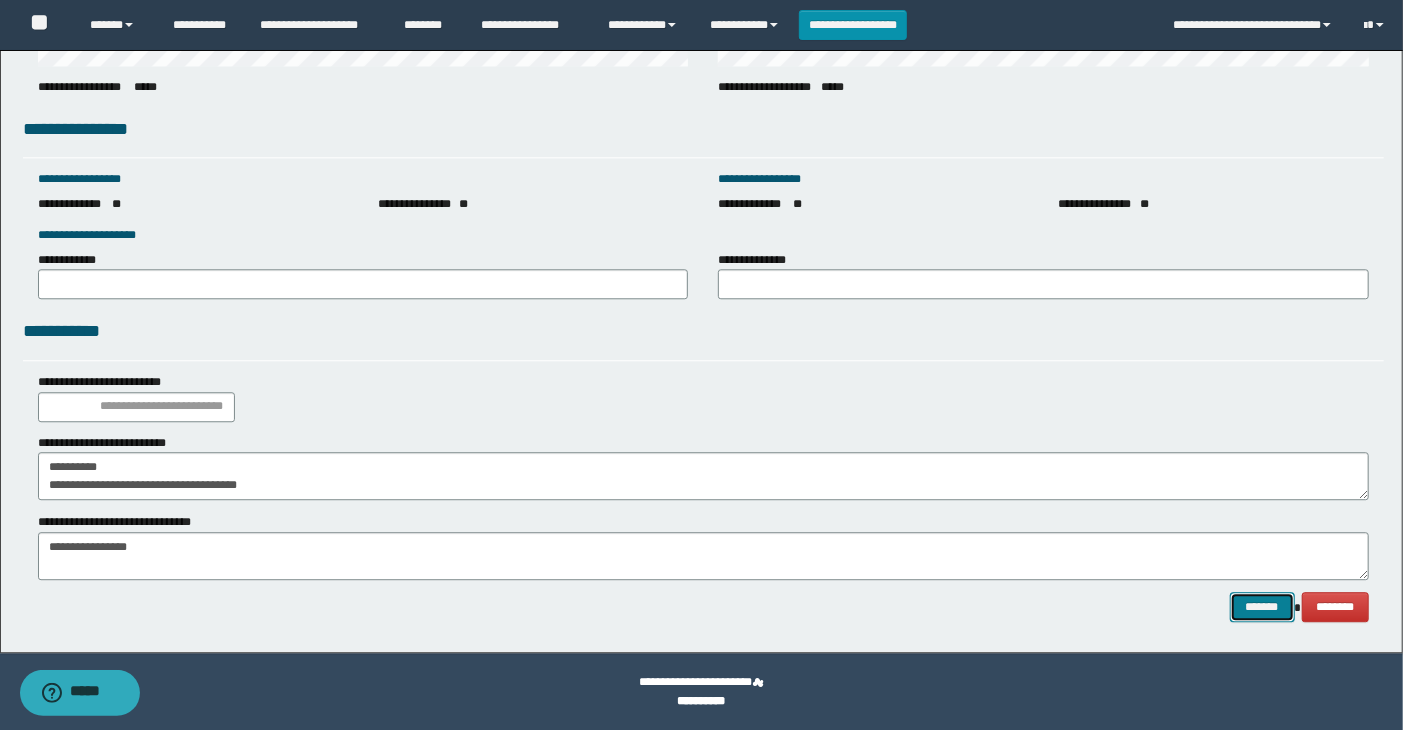 click on "*******" at bounding box center [1262, 607] 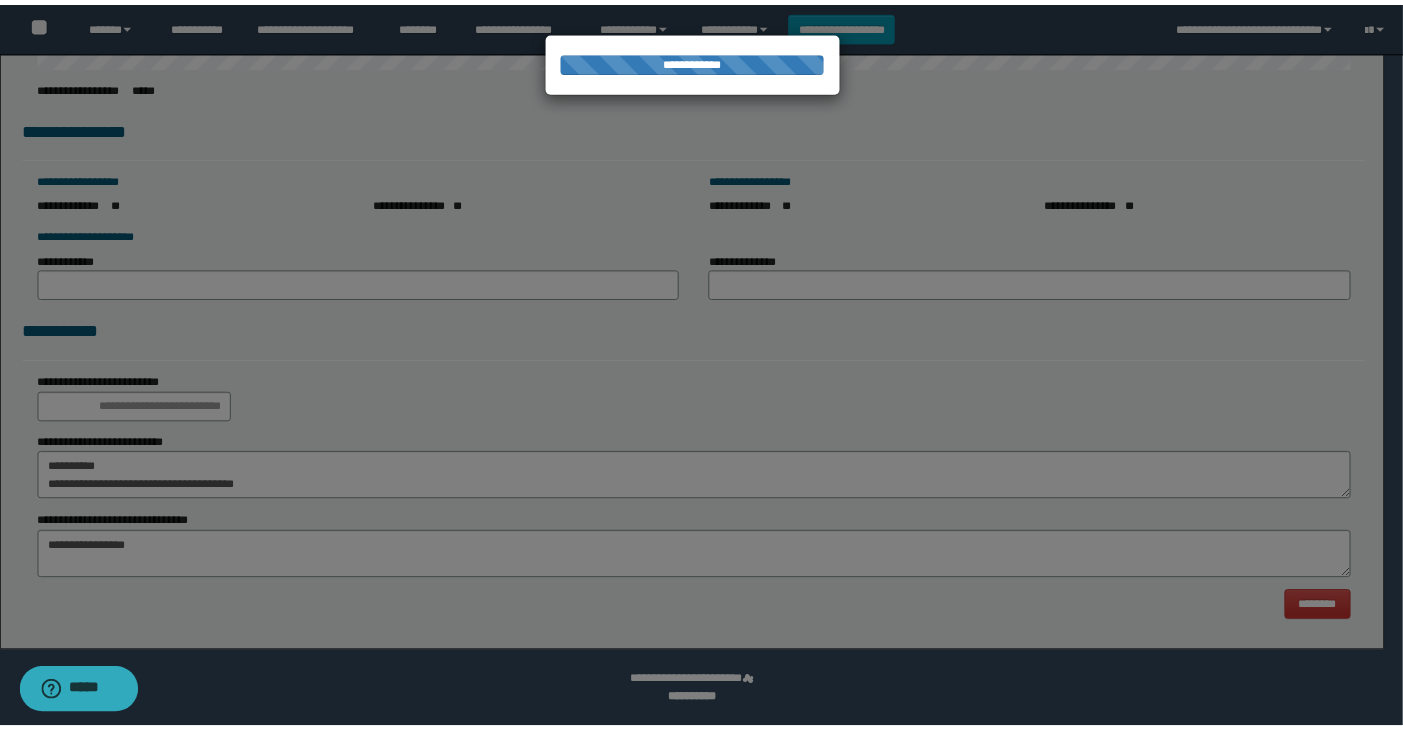 scroll, scrollTop: 0, scrollLeft: 0, axis: both 